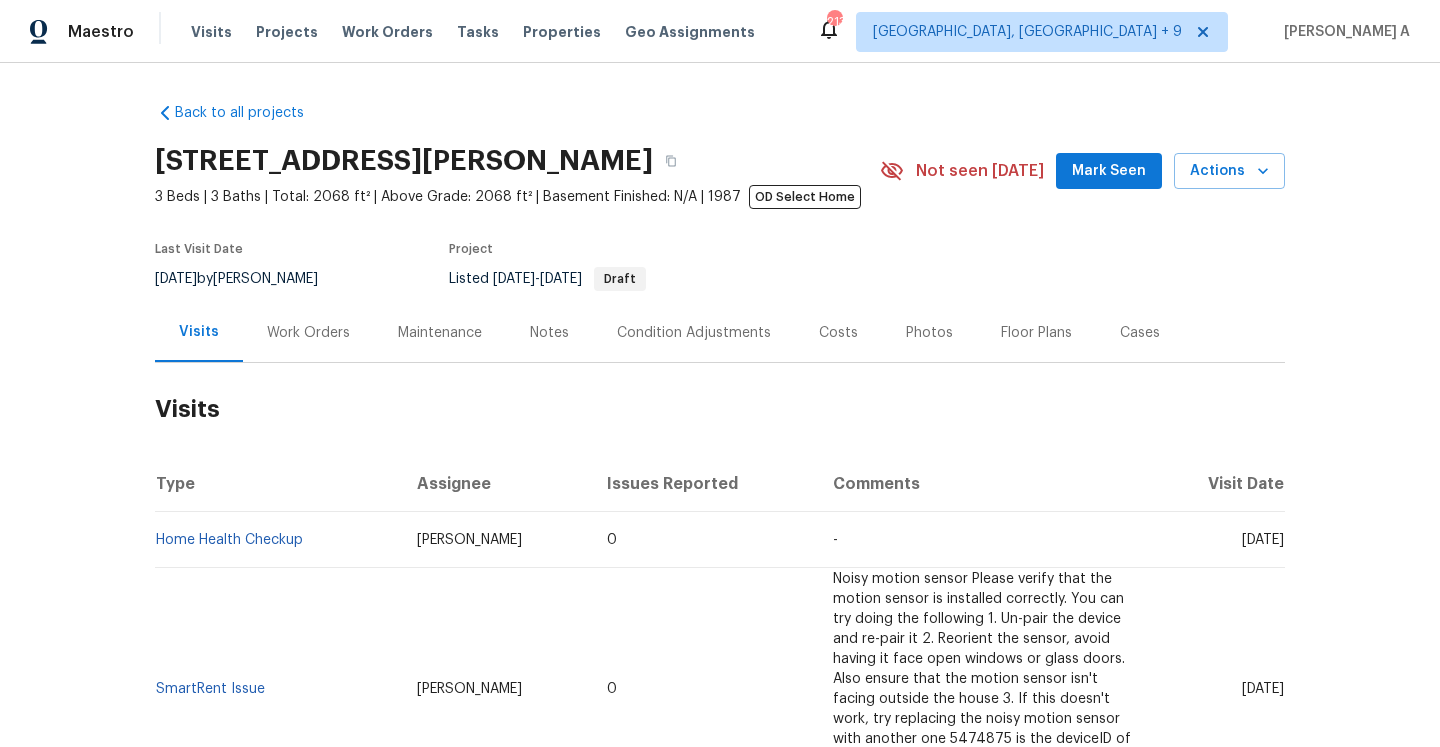 scroll, scrollTop: 0, scrollLeft: 0, axis: both 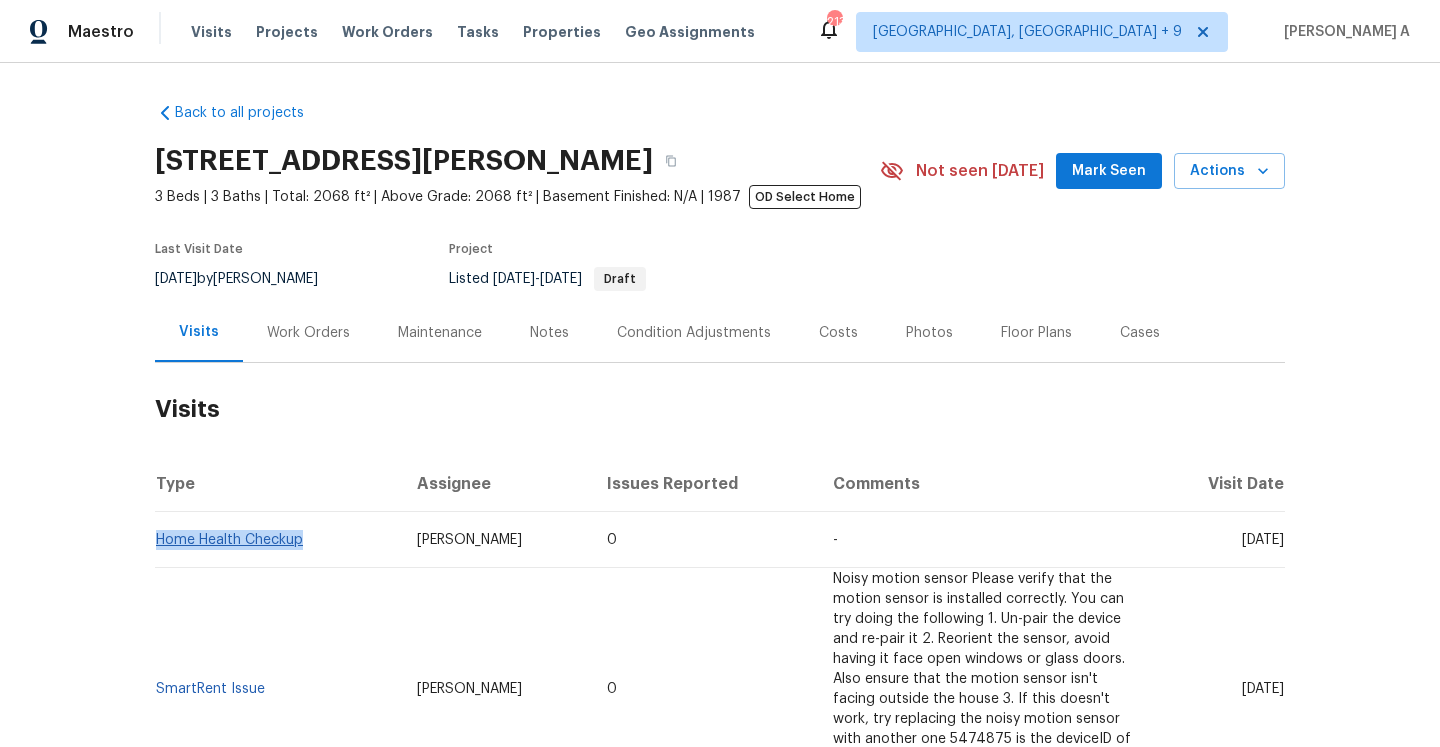 drag, startPoint x: 310, startPoint y: 554, endPoint x: 157, endPoint y: 544, distance: 153.32645 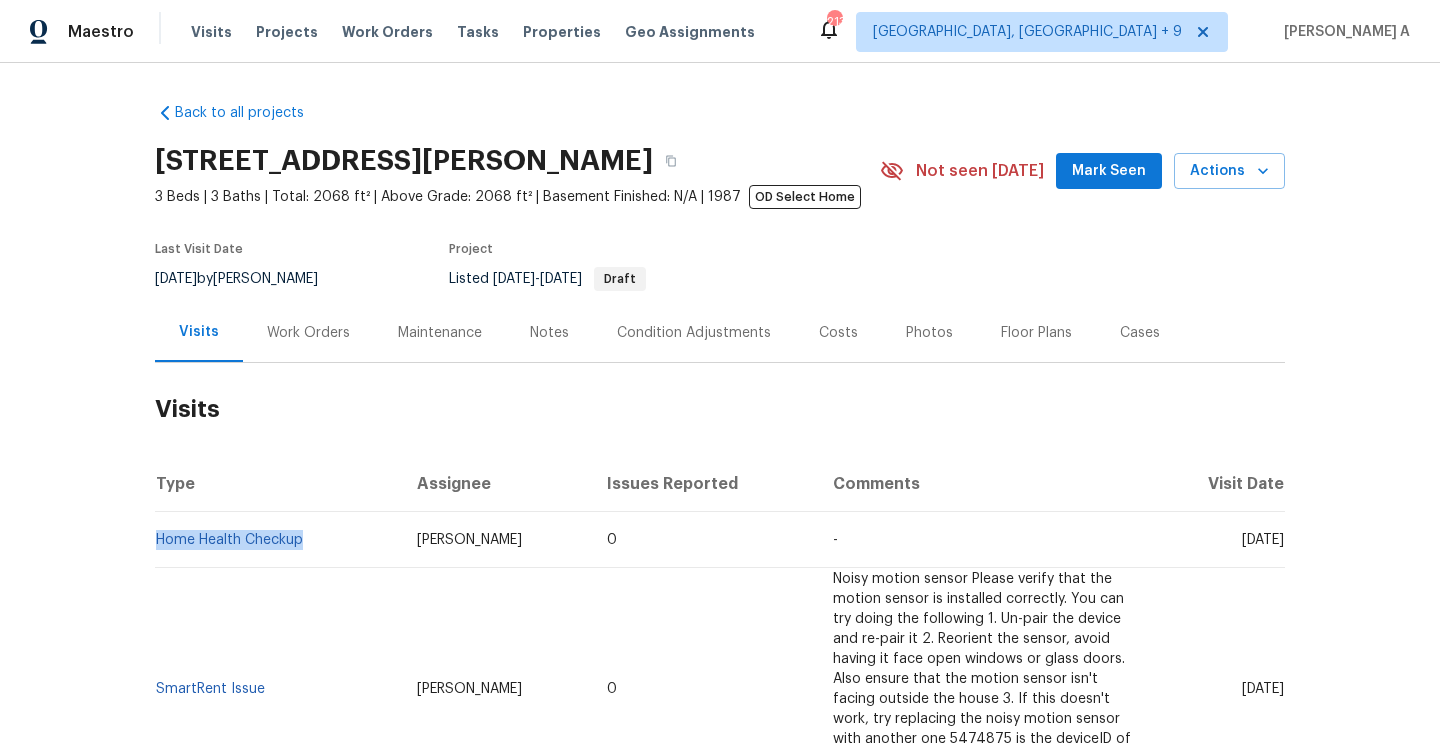 copy on "Home Health Checkup" 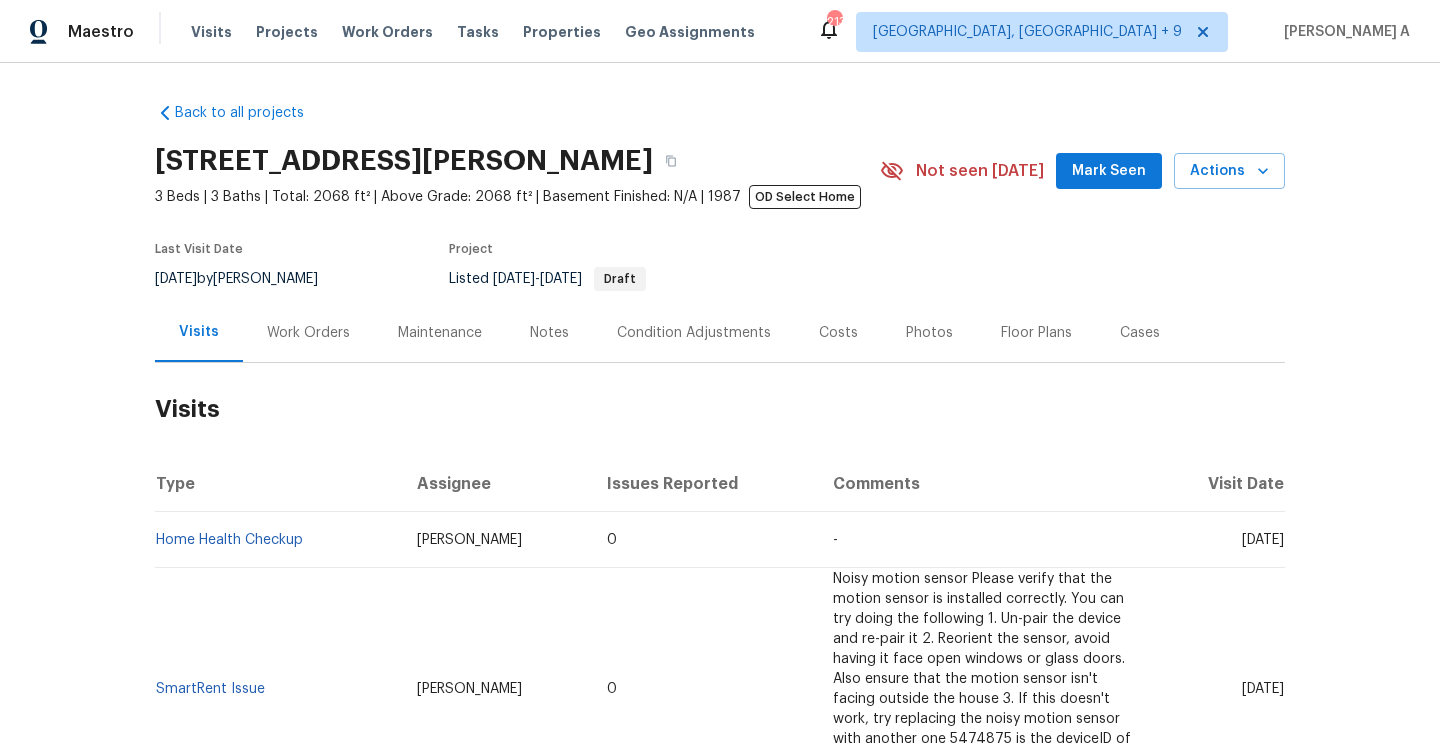 click on "Work Orders" at bounding box center (308, 332) 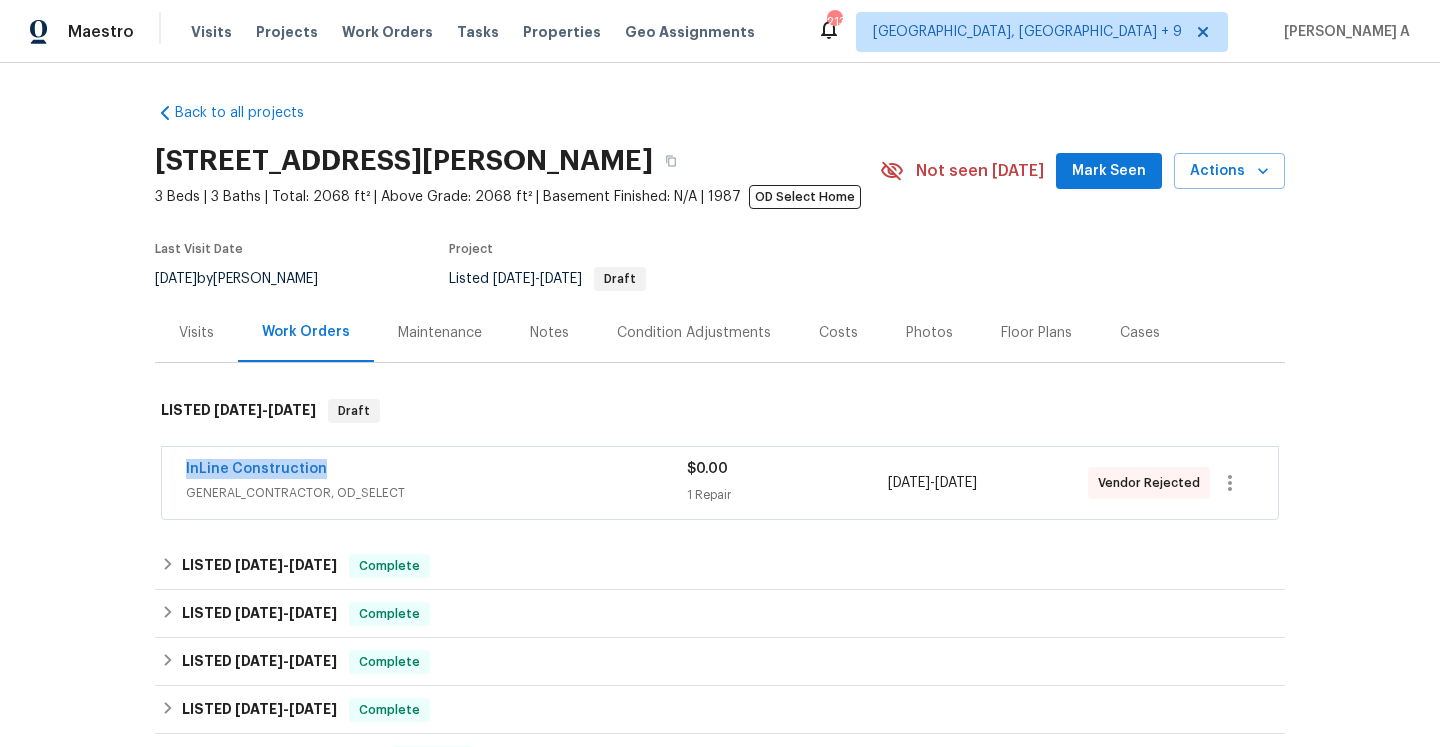 drag, startPoint x: 336, startPoint y: 477, endPoint x: 182, endPoint y: 476, distance: 154.00325 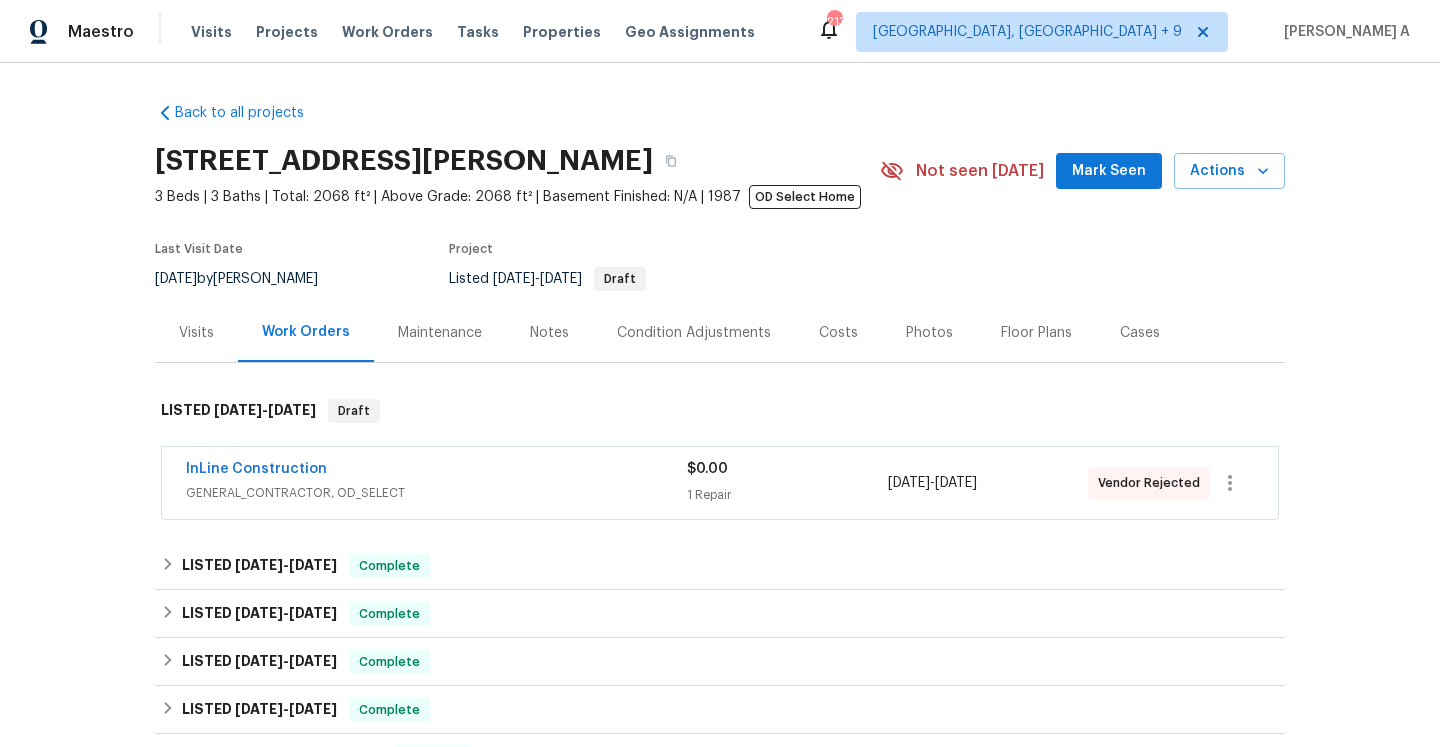 click on "GENERAL_CONTRACTOR, OD_SELECT" at bounding box center [436, 493] 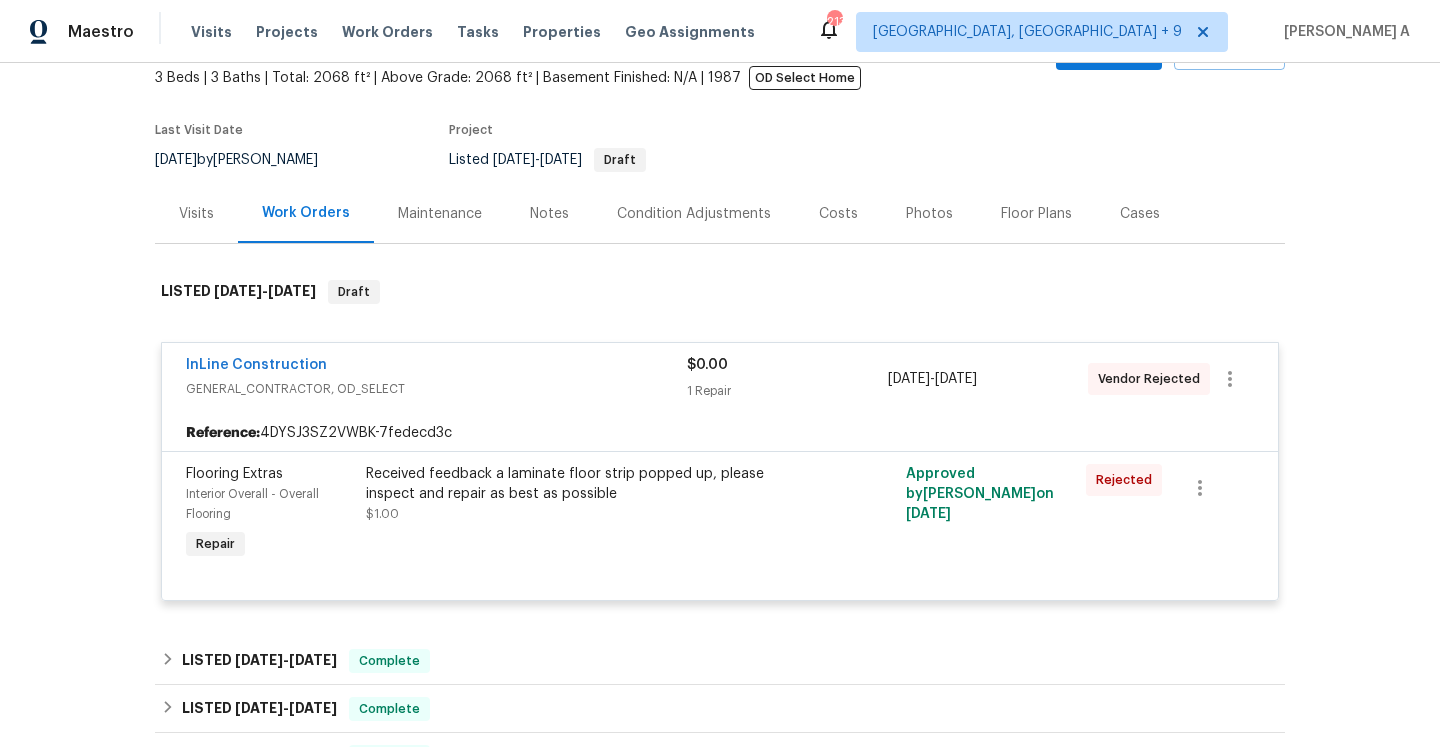 scroll, scrollTop: 142, scrollLeft: 0, axis: vertical 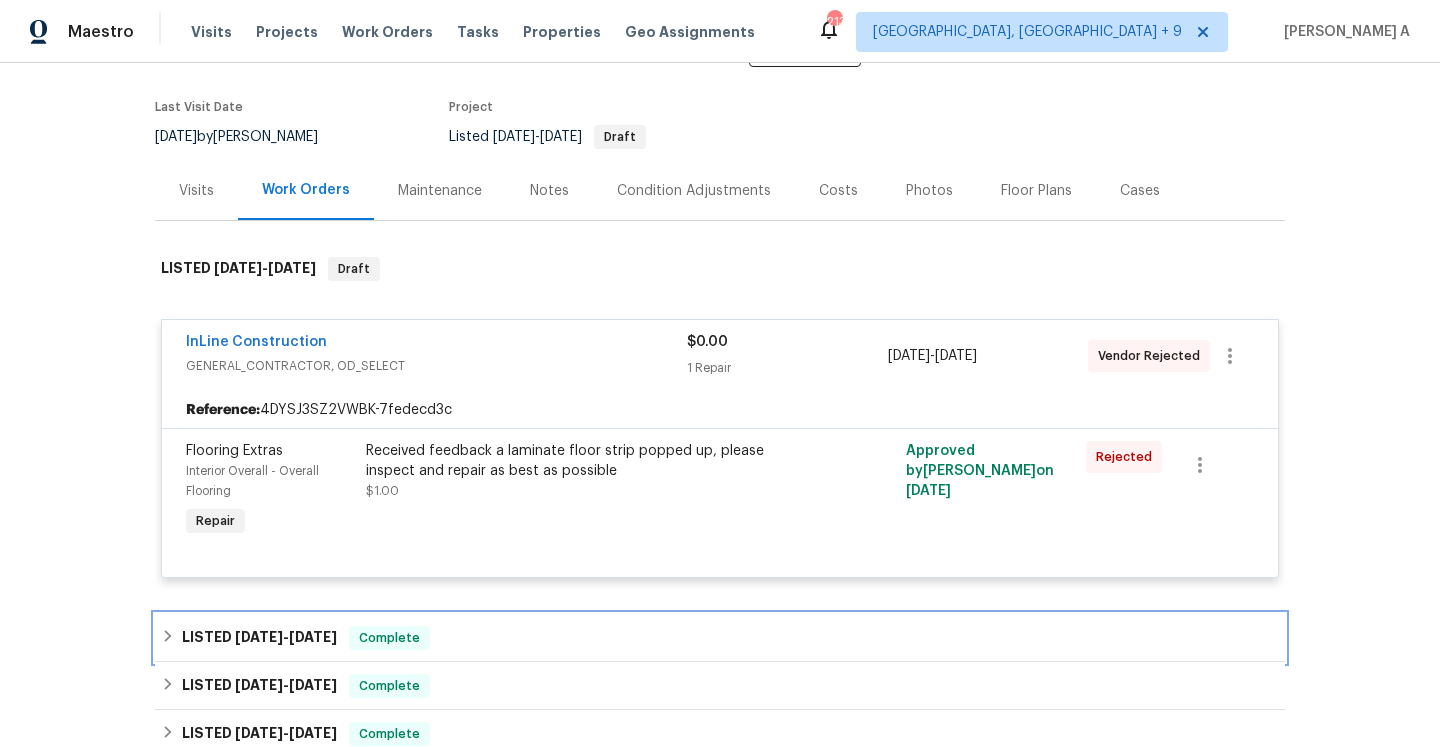 click on "LISTED   [DATE]  -  [DATE] Complete" at bounding box center (720, 638) 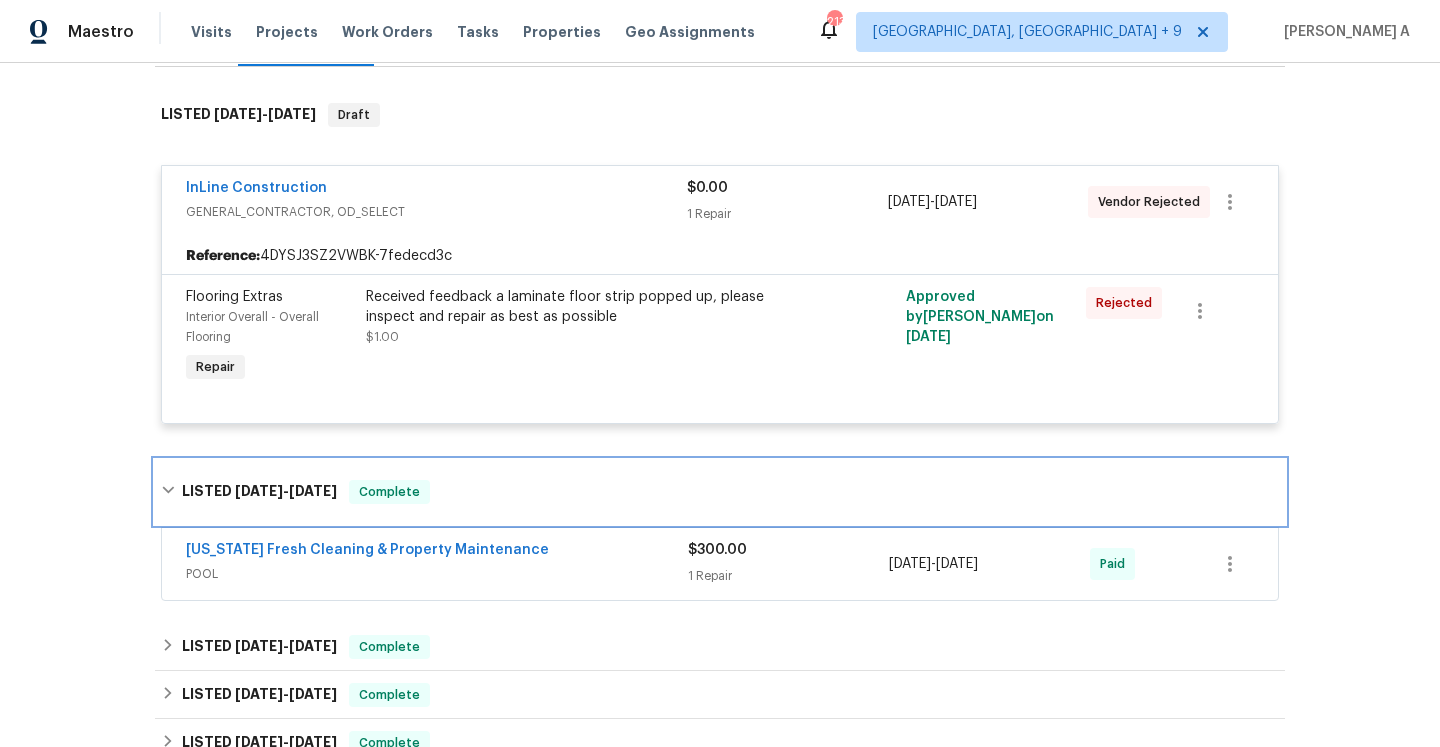scroll, scrollTop: 286, scrollLeft: 0, axis: vertical 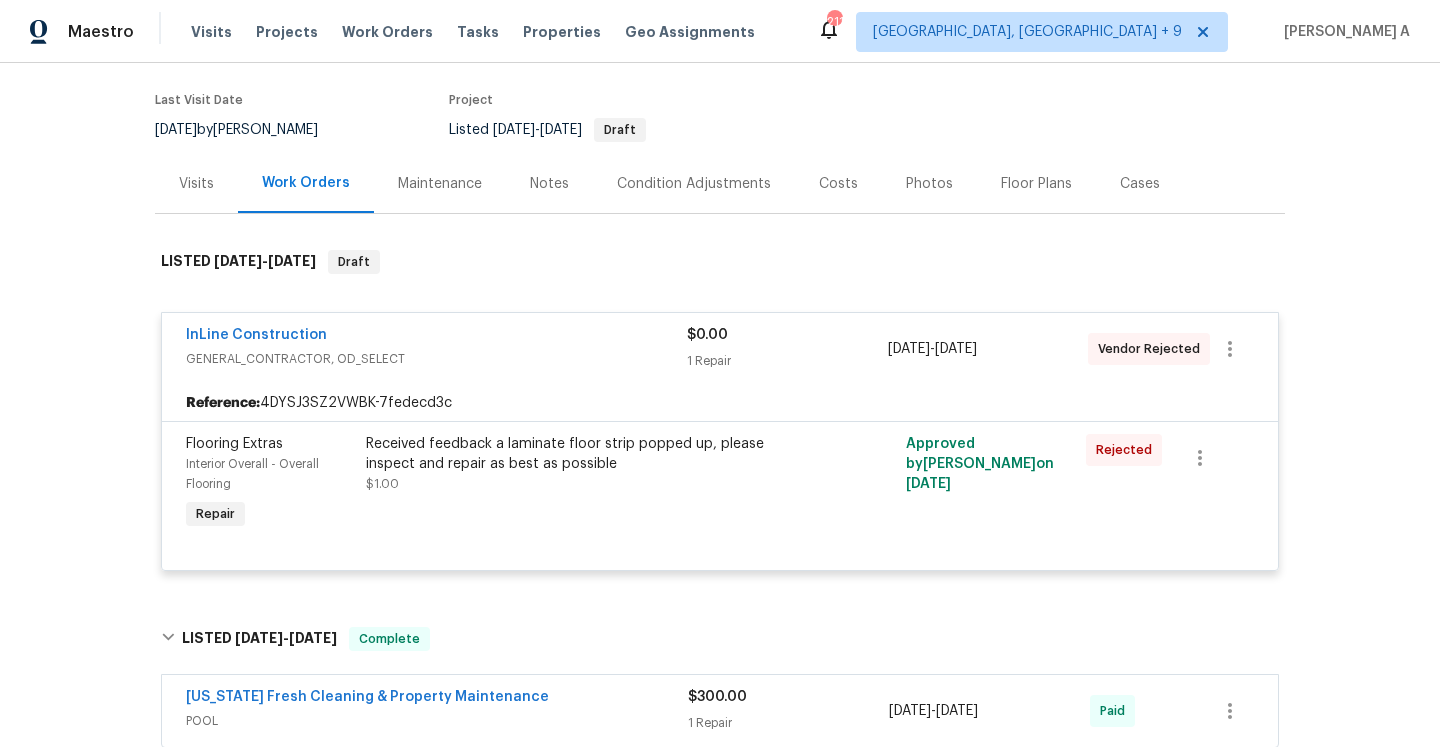 click on "Visits" at bounding box center (196, 183) 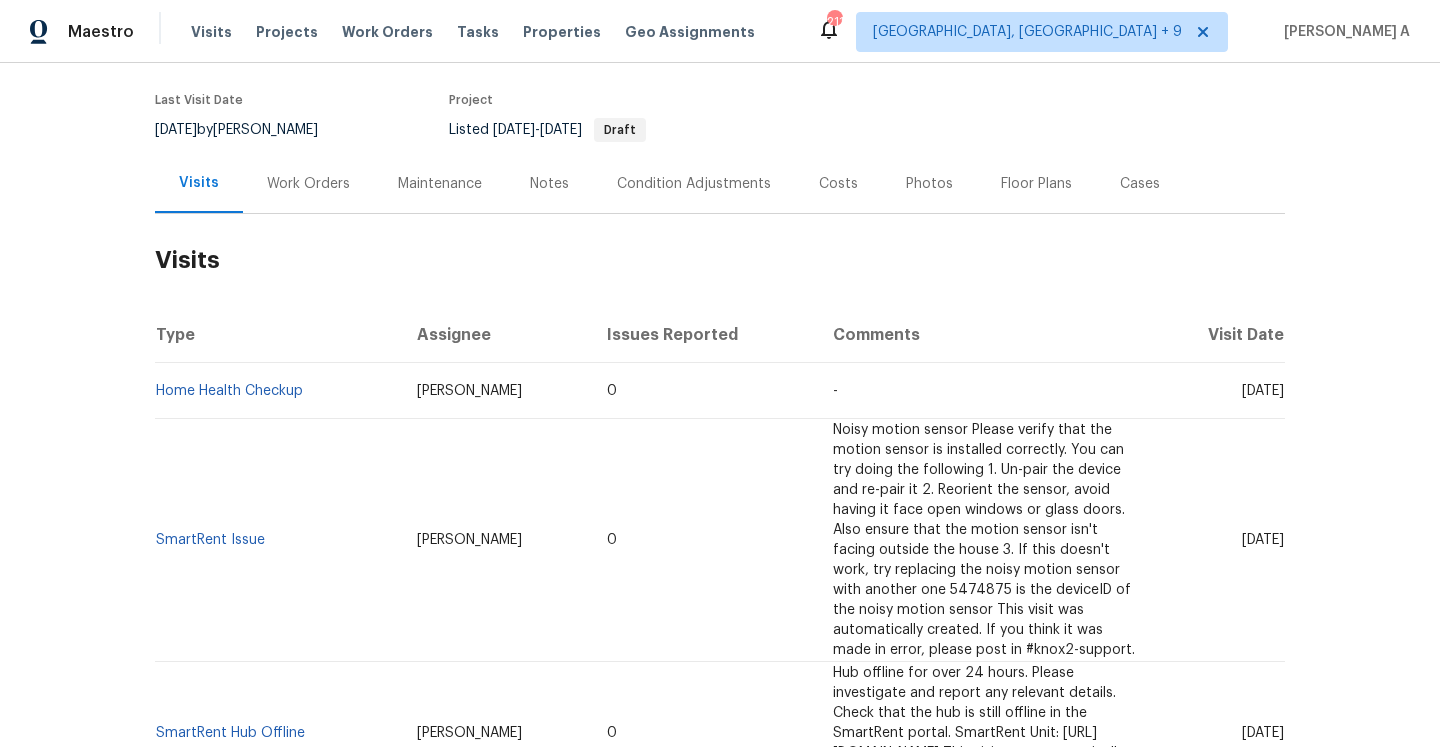 click on "Work Orders" at bounding box center [308, 184] 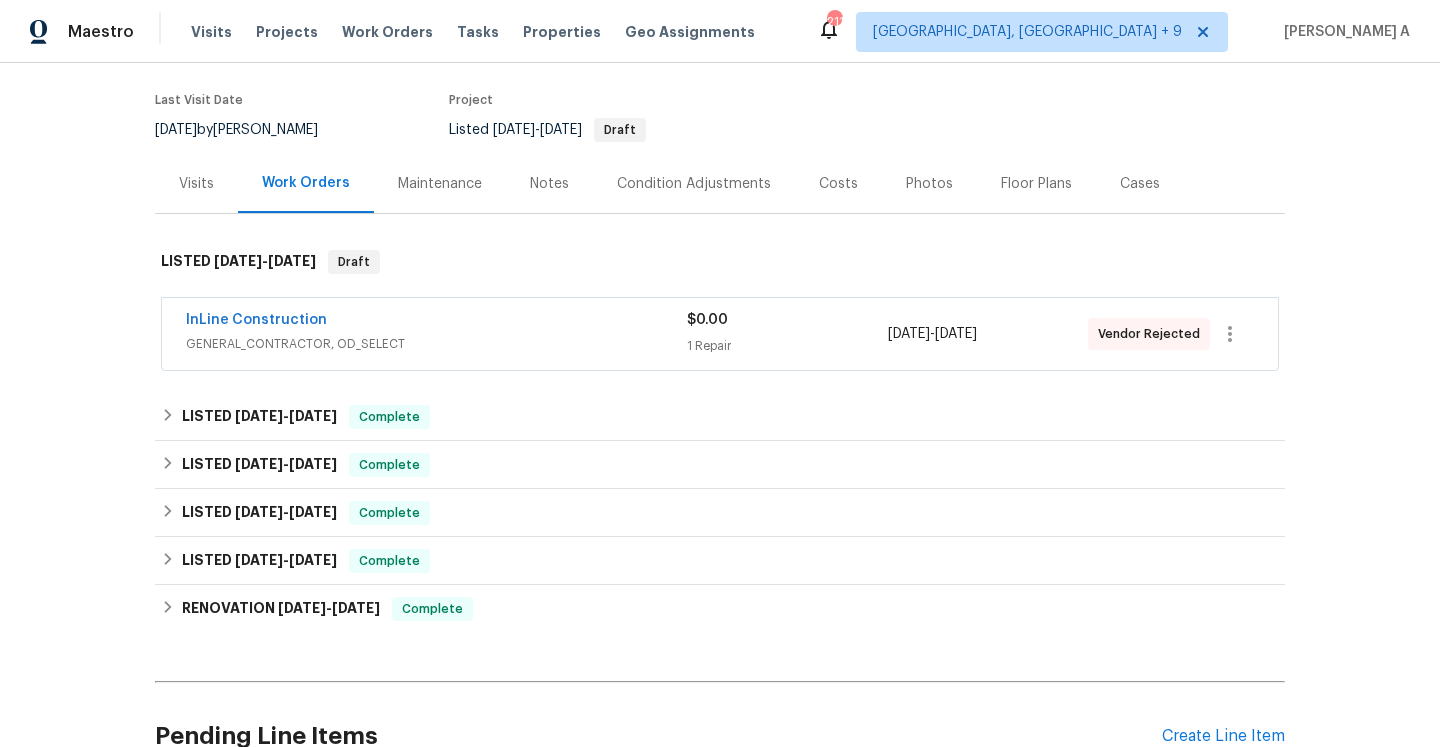 click on "GENERAL_CONTRACTOR, OD_SELECT" at bounding box center [436, 344] 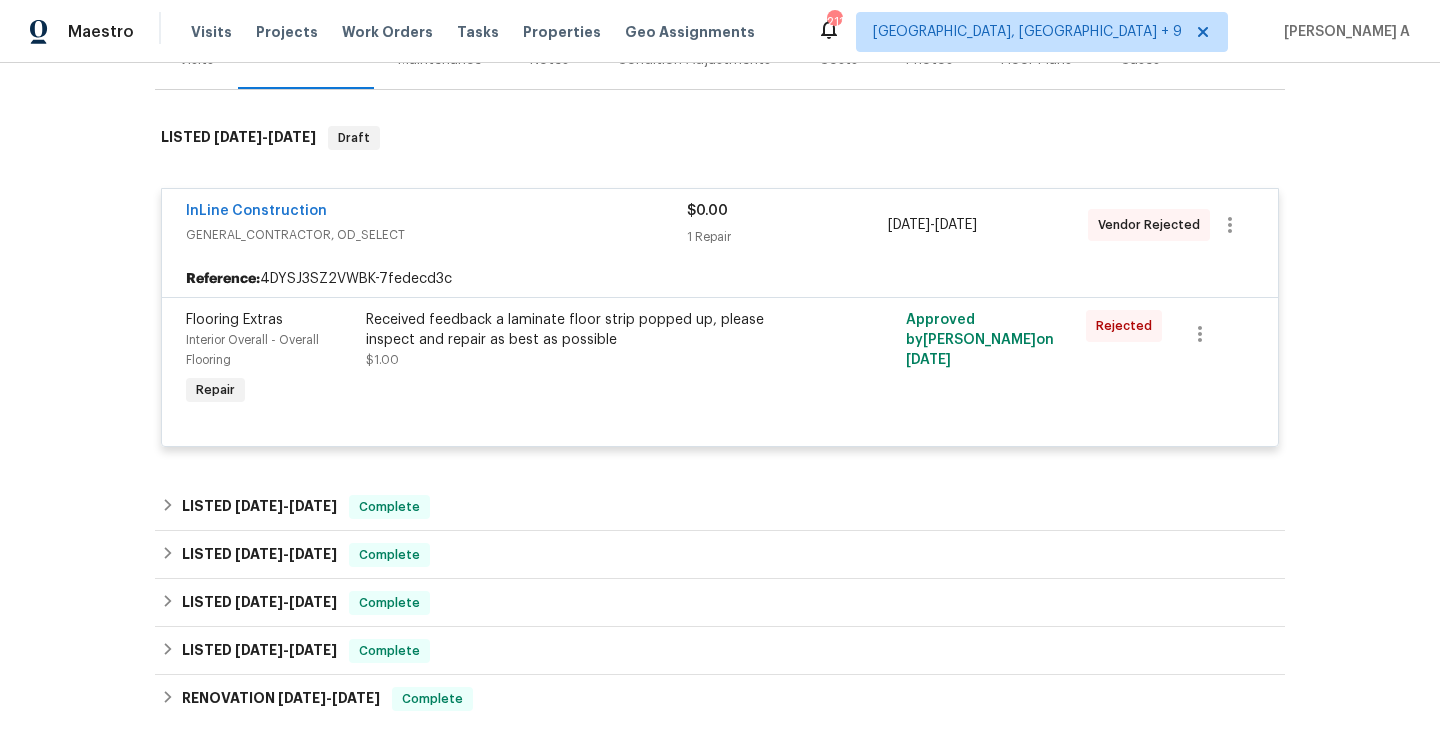 click on "InLine Construction" at bounding box center (436, 213) 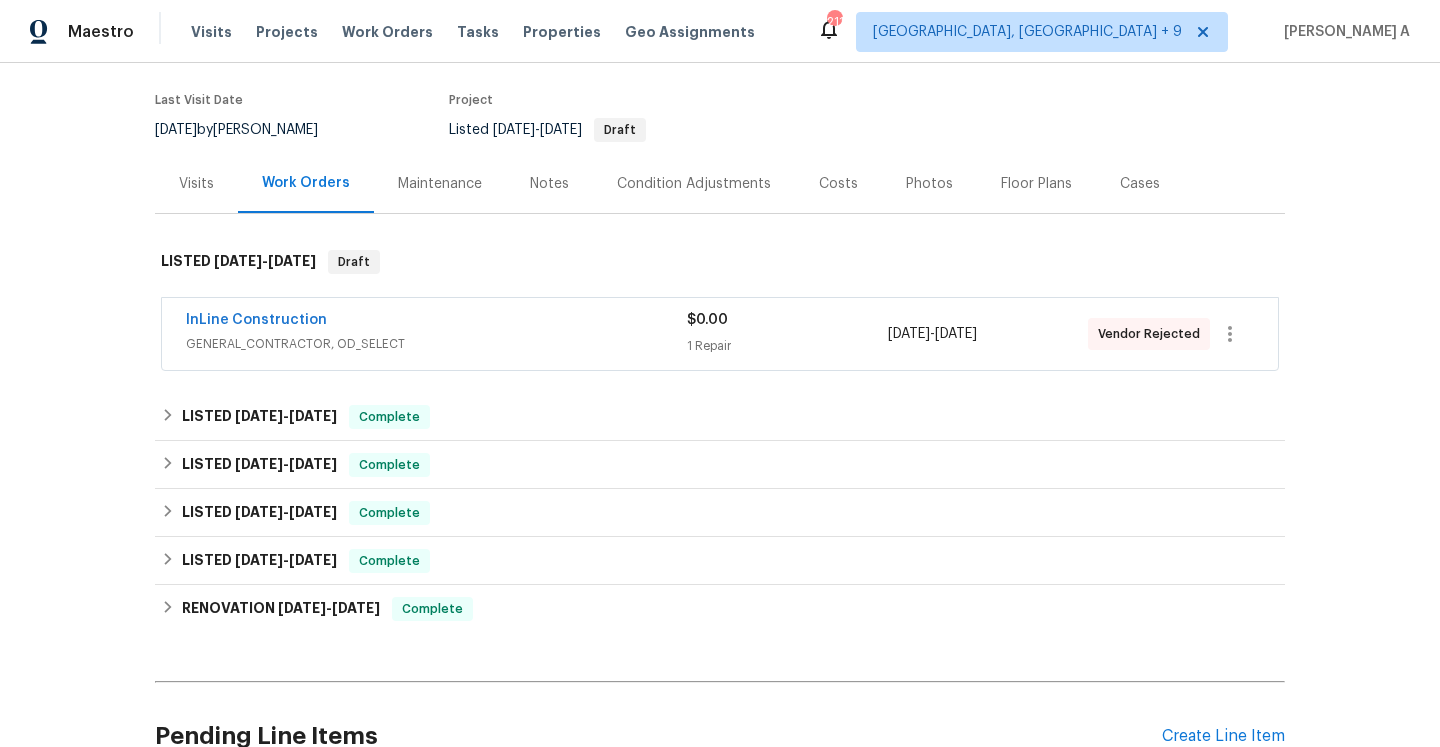 scroll, scrollTop: 122, scrollLeft: 0, axis: vertical 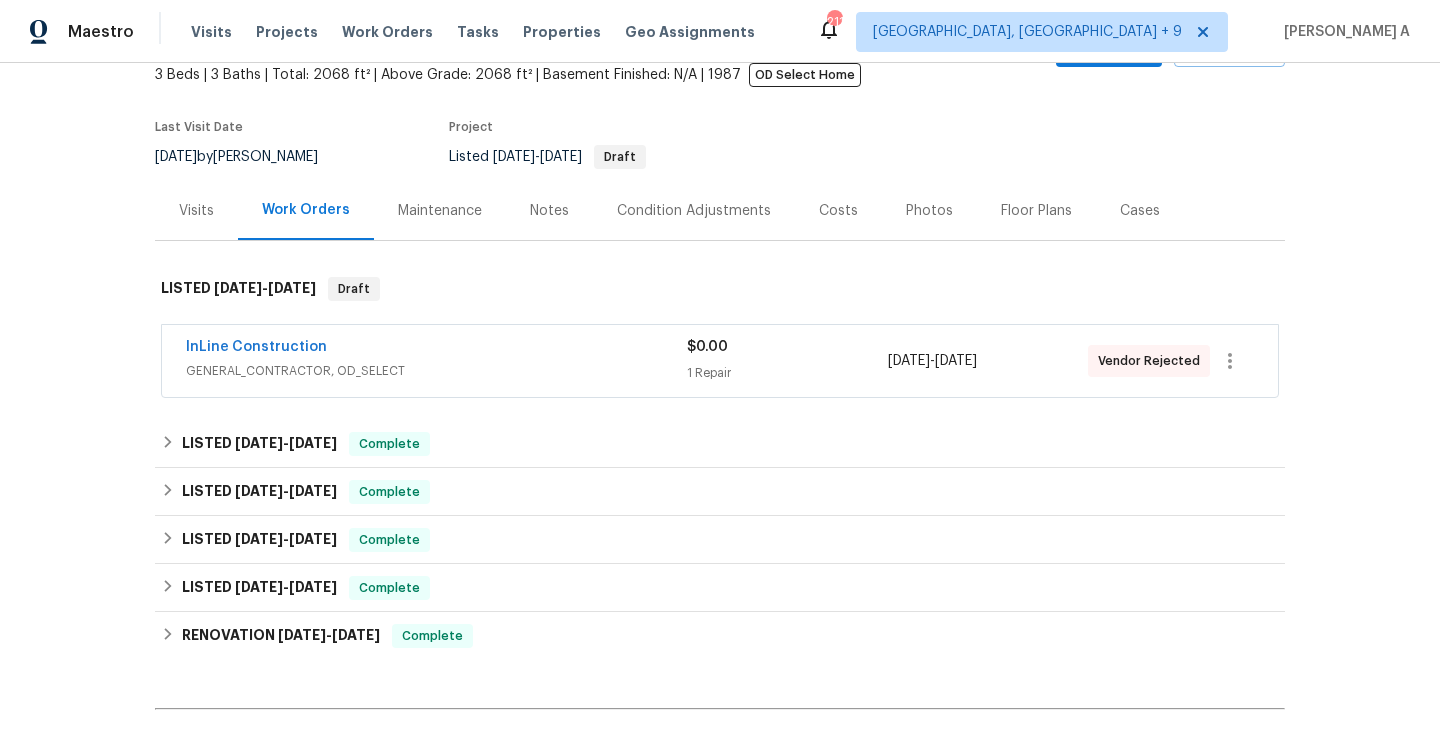 click on "Visits" at bounding box center (196, 210) 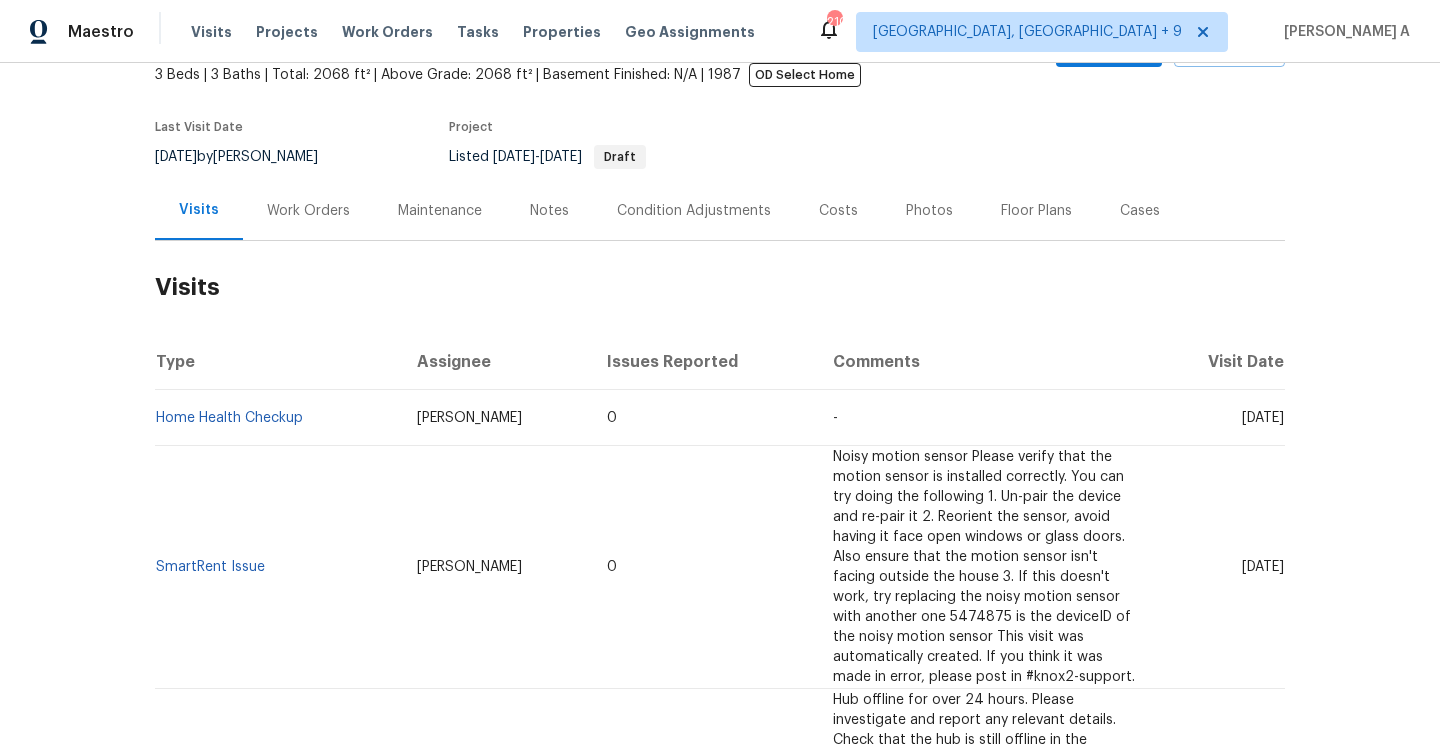 click on "Work Orders" at bounding box center (308, 210) 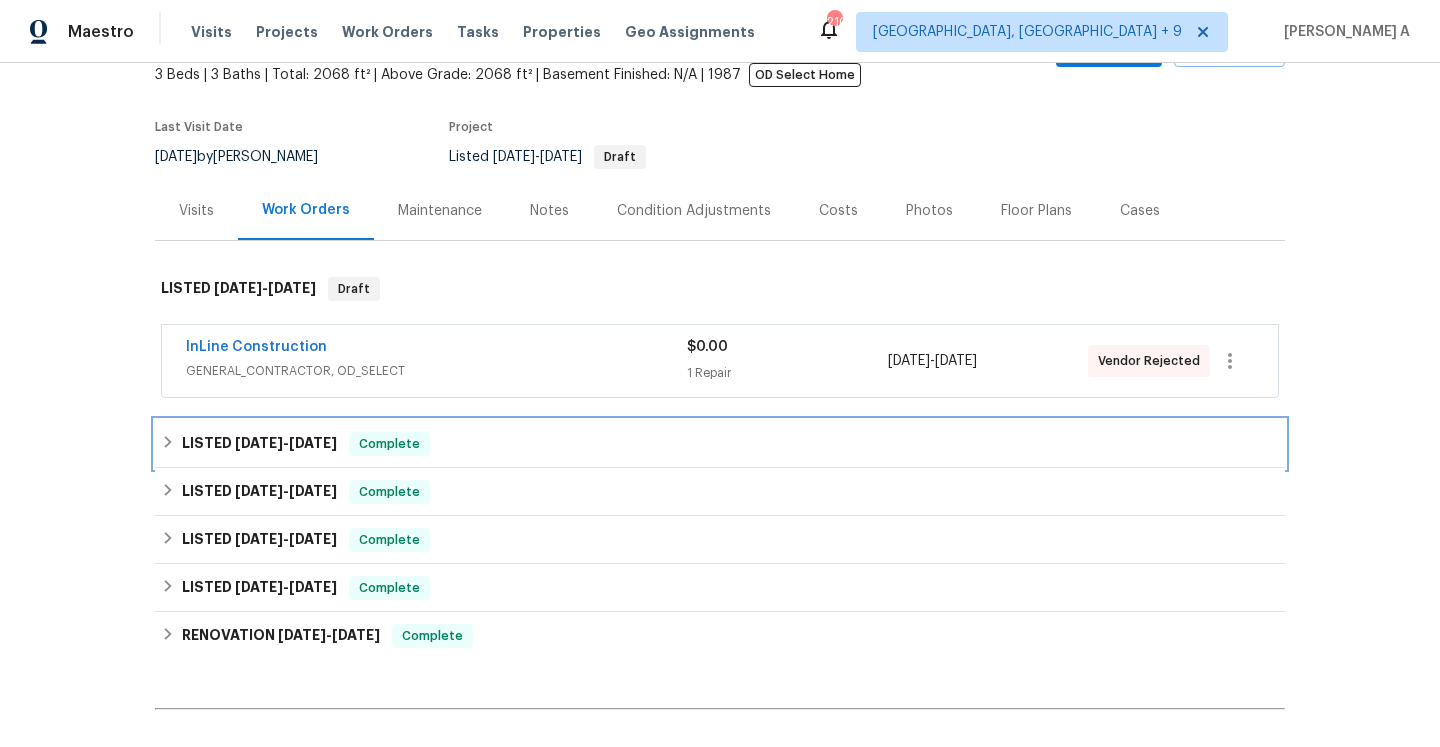 click on "LISTED   [DATE]  -  [DATE] Complete" at bounding box center [720, 444] 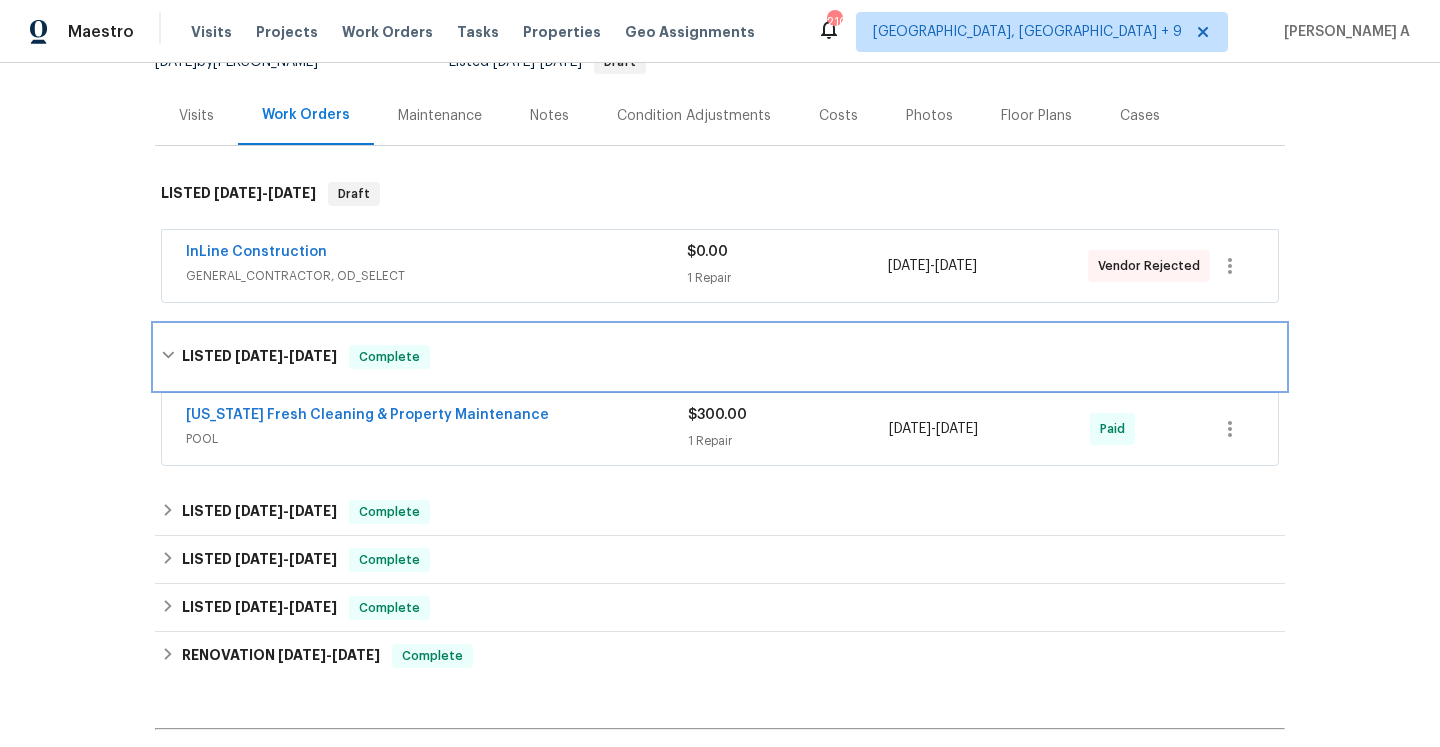 scroll, scrollTop: 294, scrollLeft: 0, axis: vertical 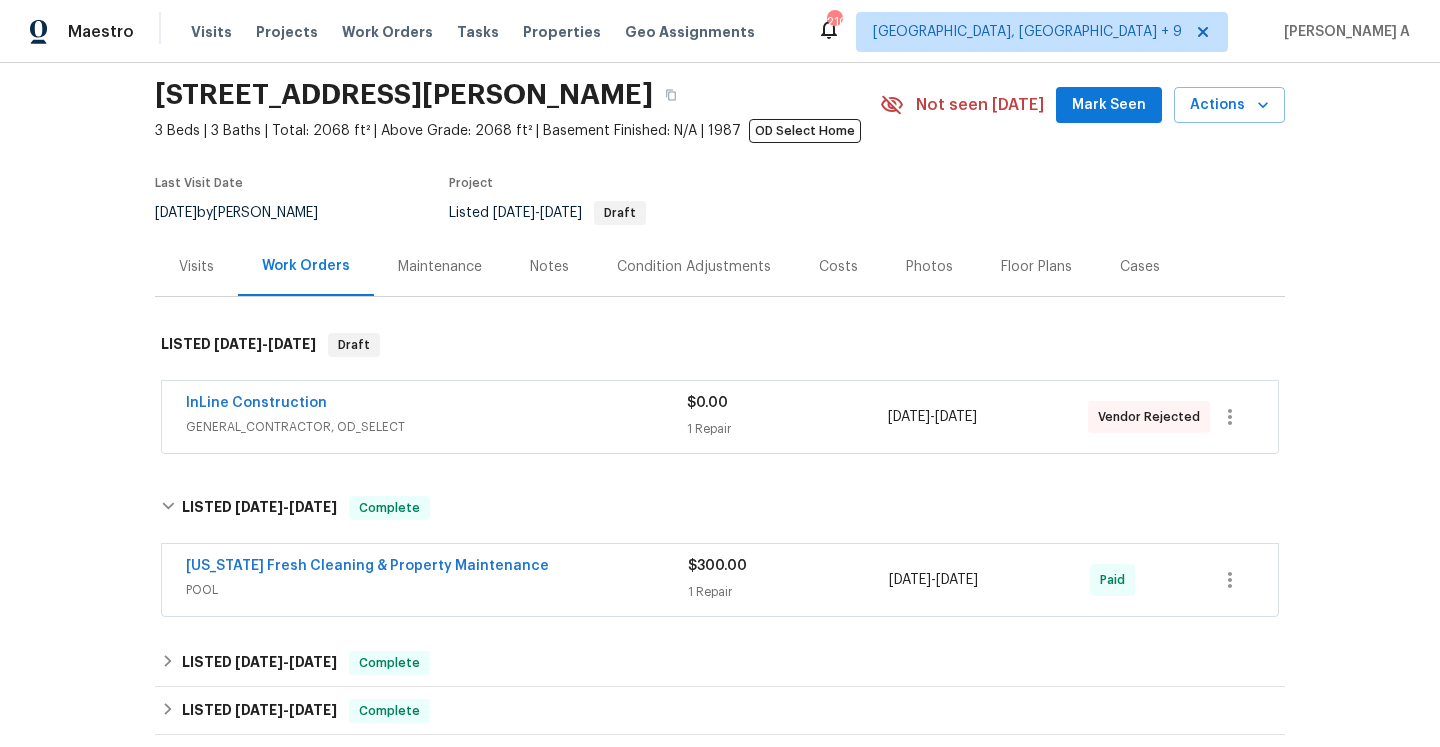 click on "Last Visit Date [DATE]  by  [PERSON_NAME]   Project Listed   [DATE]  -  [DATE] Draft" at bounding box center [494, 201] 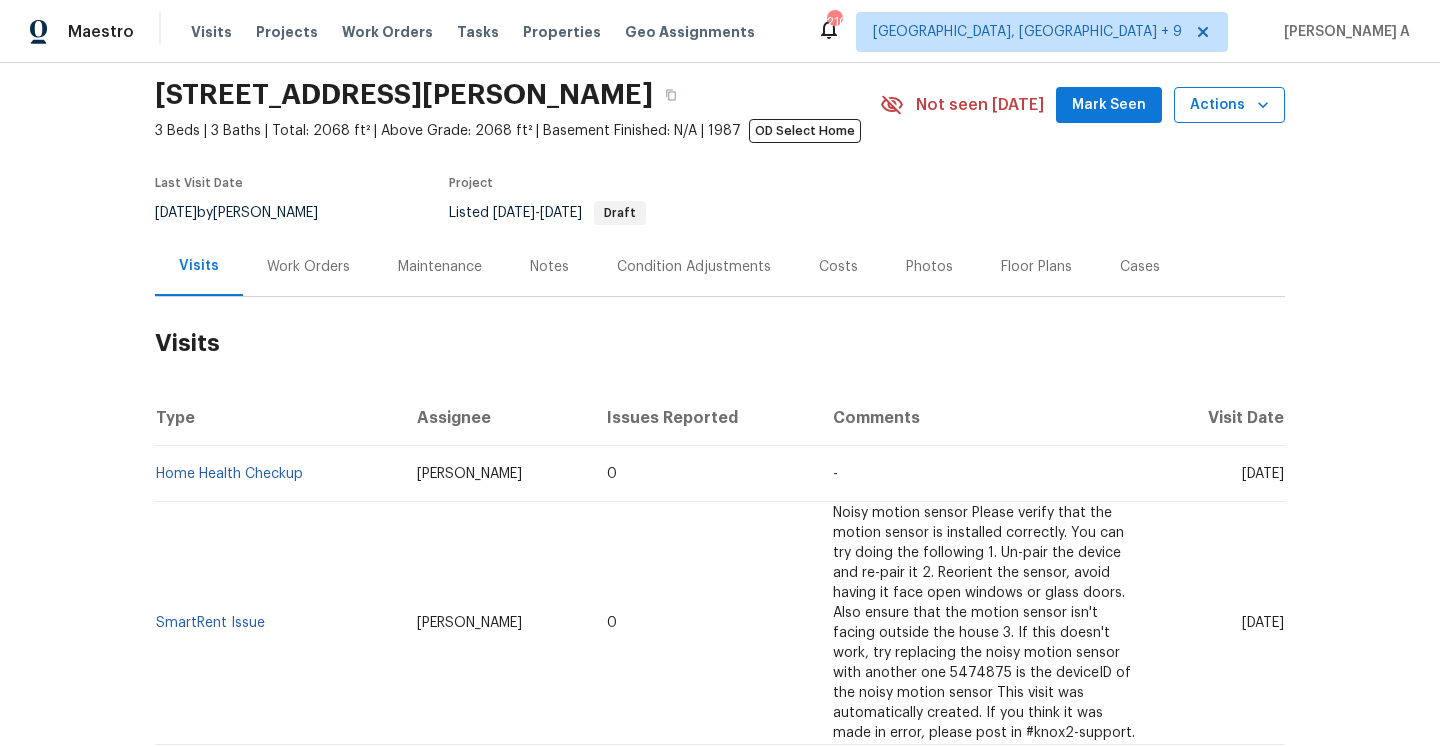 click on "Actions" at bounding box center (1229, 105) 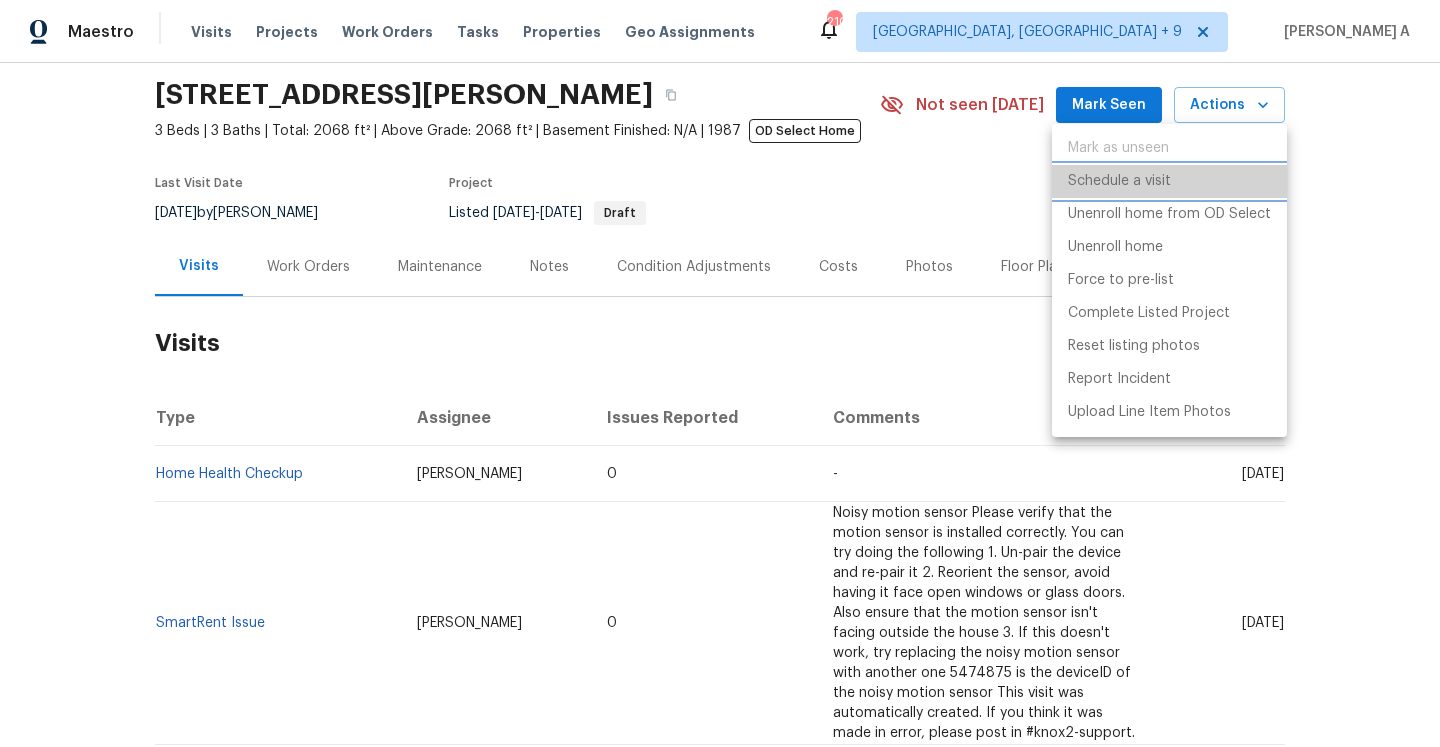 click on "Schedule a visit" at bounding box center (1169, 181) 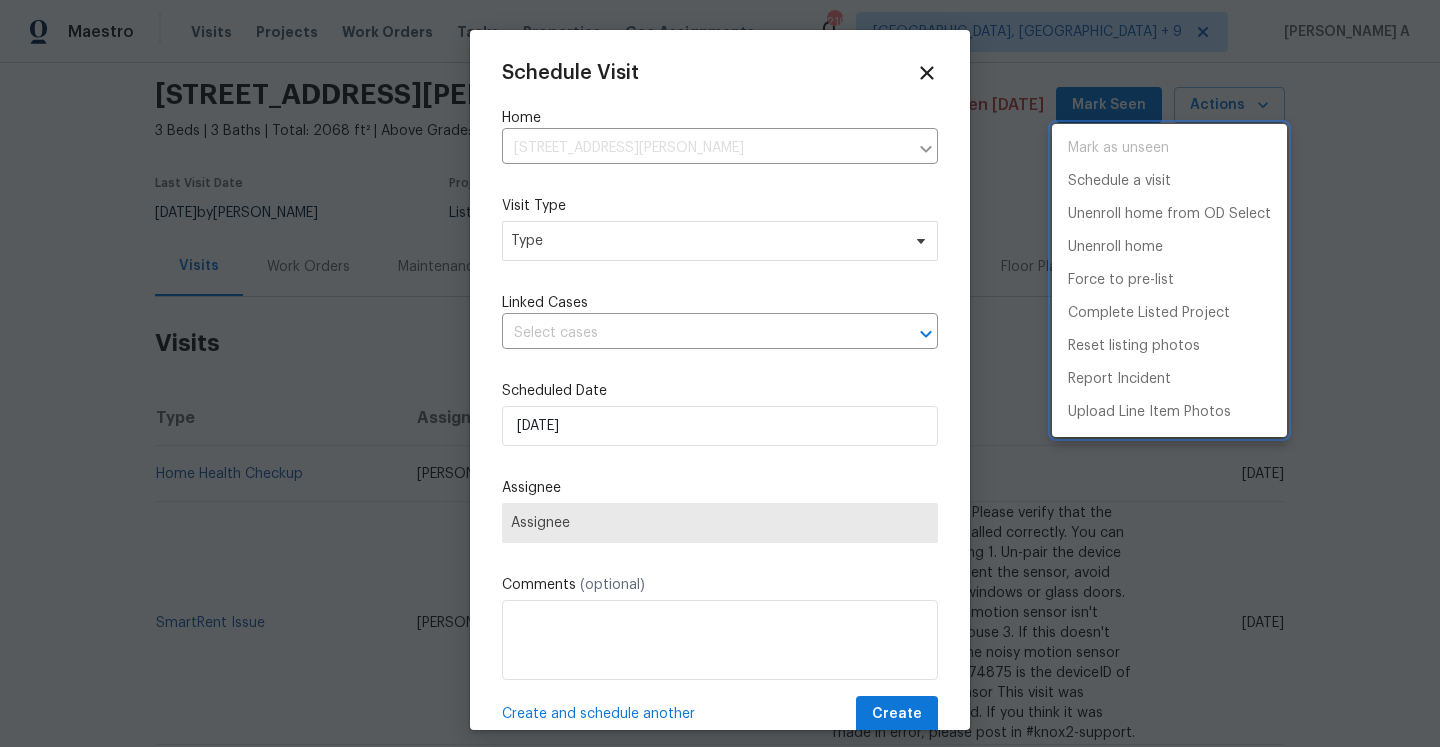 click at bounding box center (720, 373) 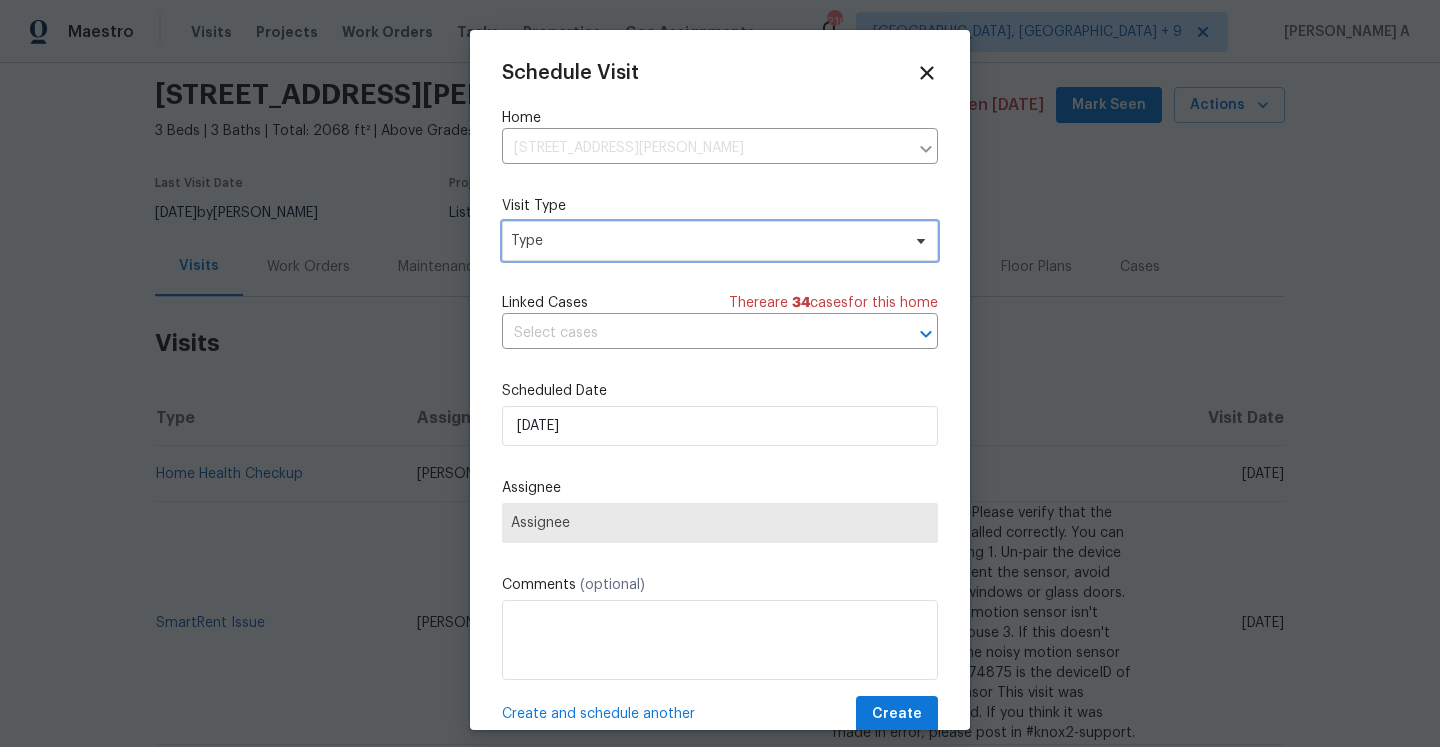 click on "Type" at bounding box center [705, 241] 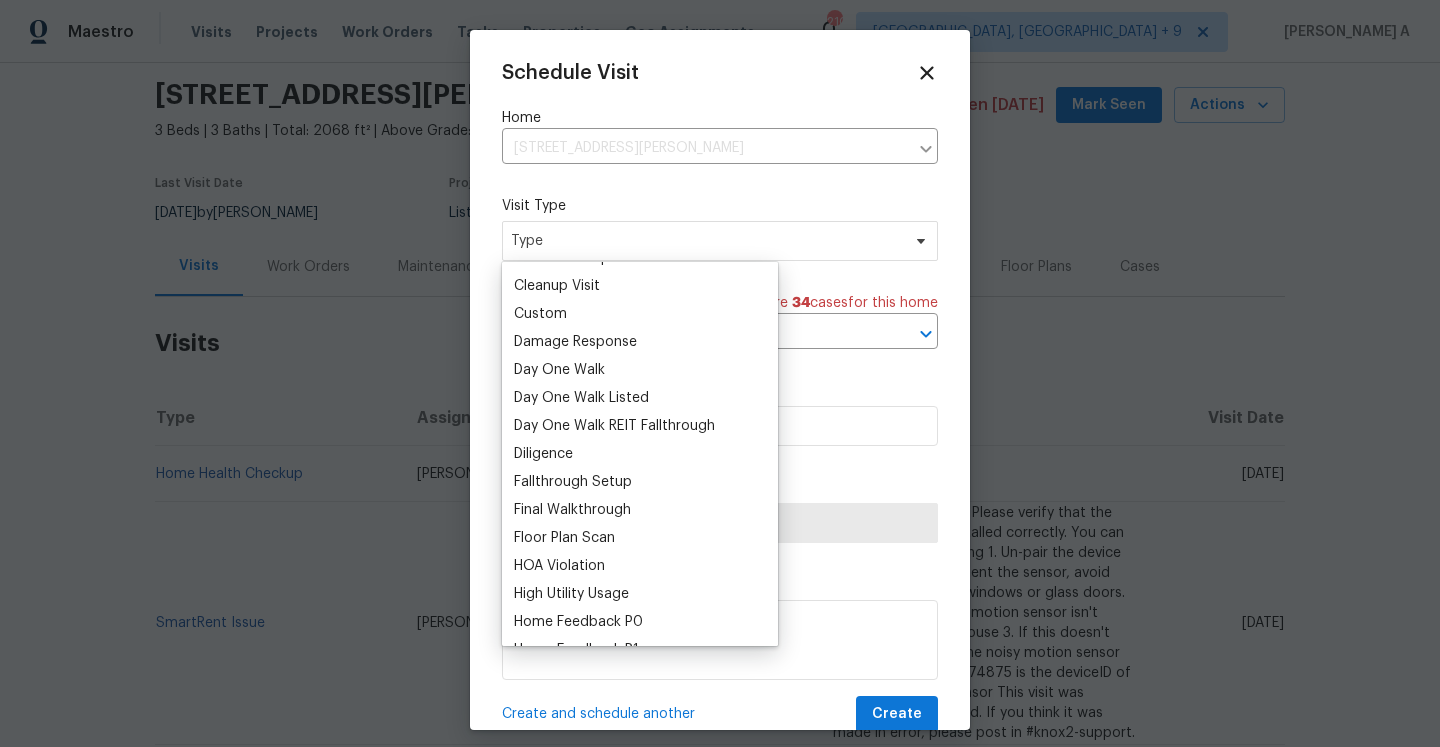 scroll, scrollTop: 382, scrollLeft: 0, axis: vertical 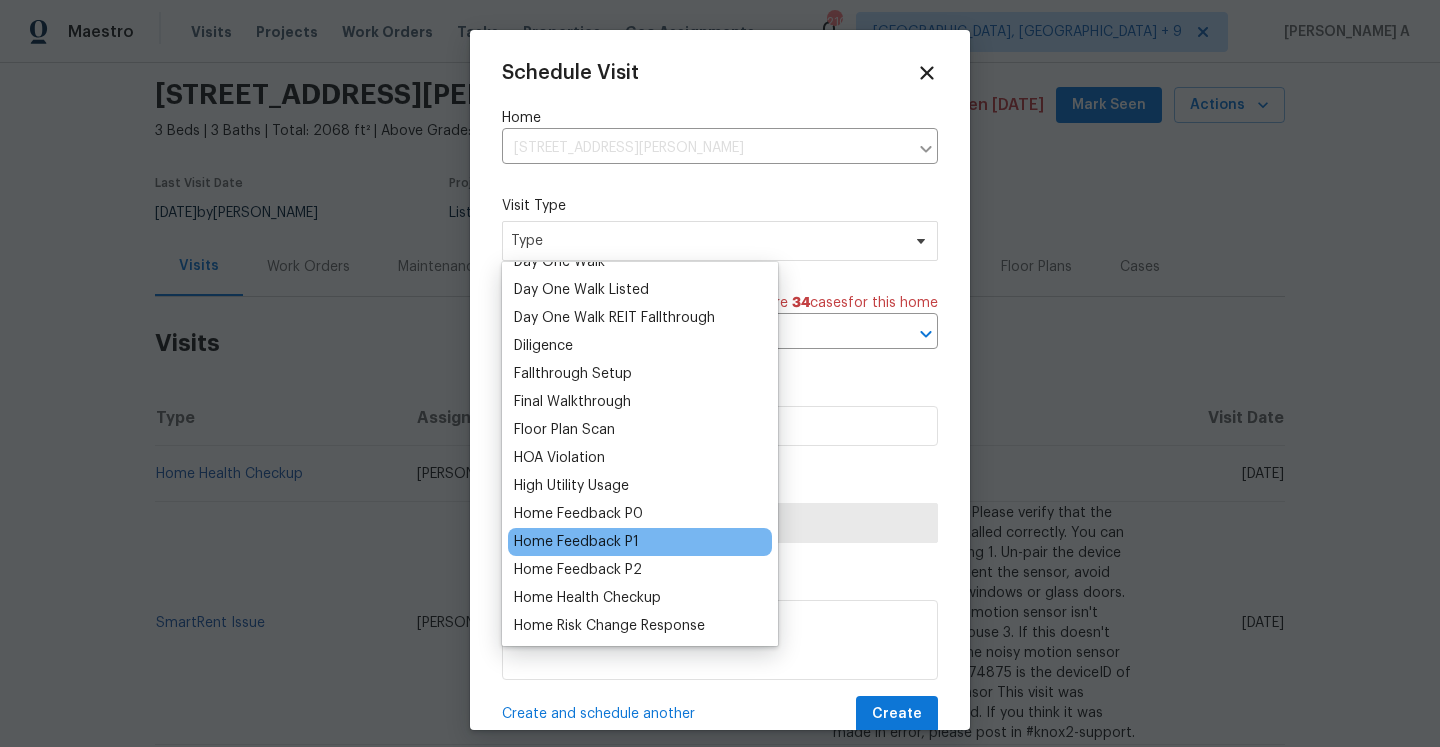 click on "Home Feedback P1" at bounding box center [576, 542] 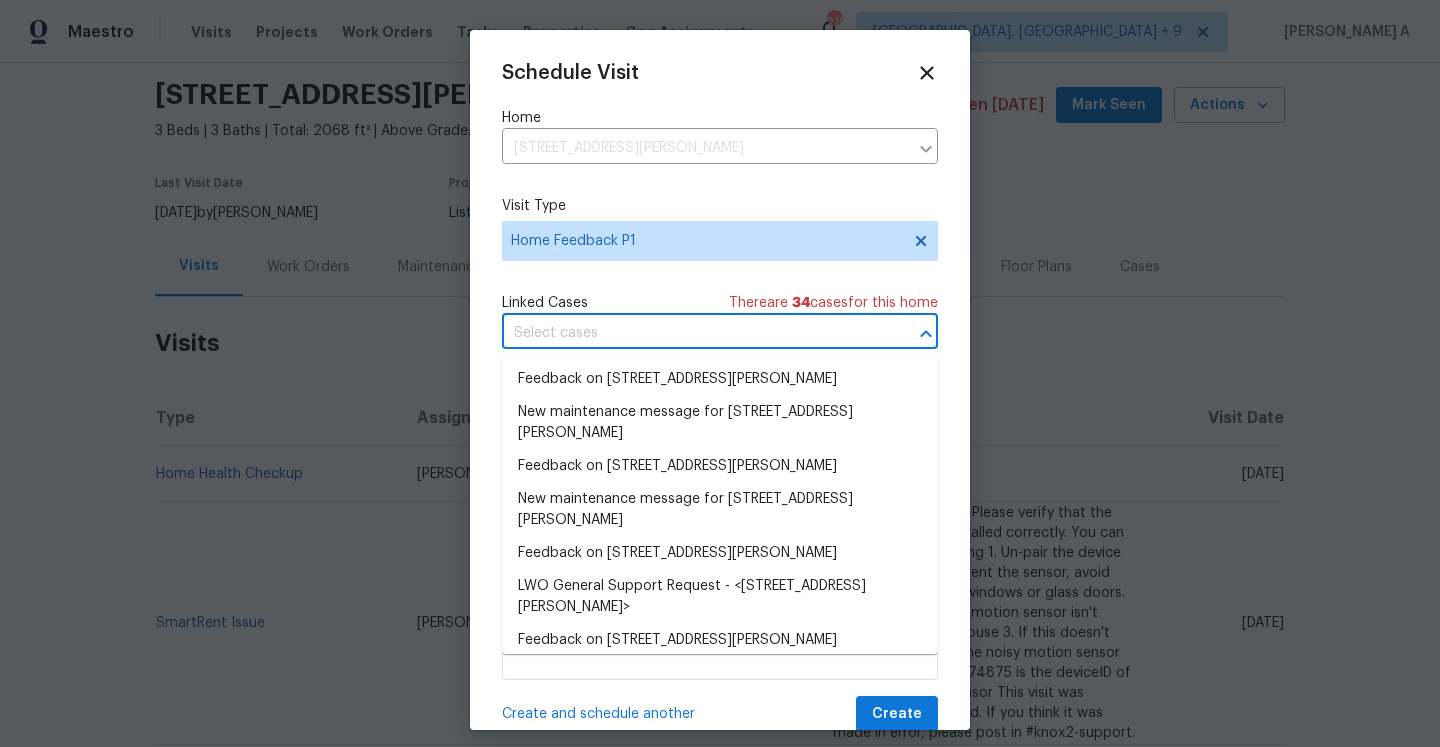 click at bounding box center [692, 333] 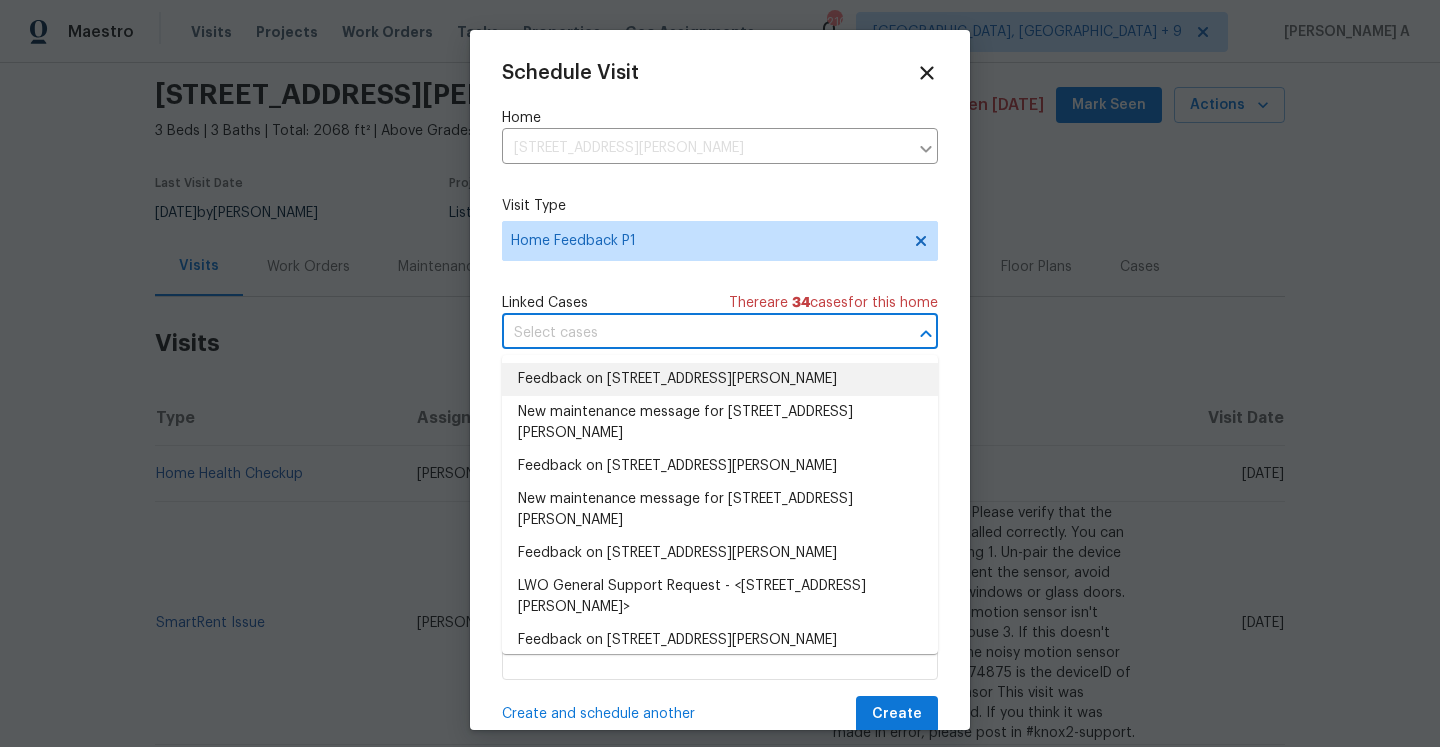 click on "Feedback on [STREET_ADDRESS][PERSON_NAME]" at bounding box center (720, 379) 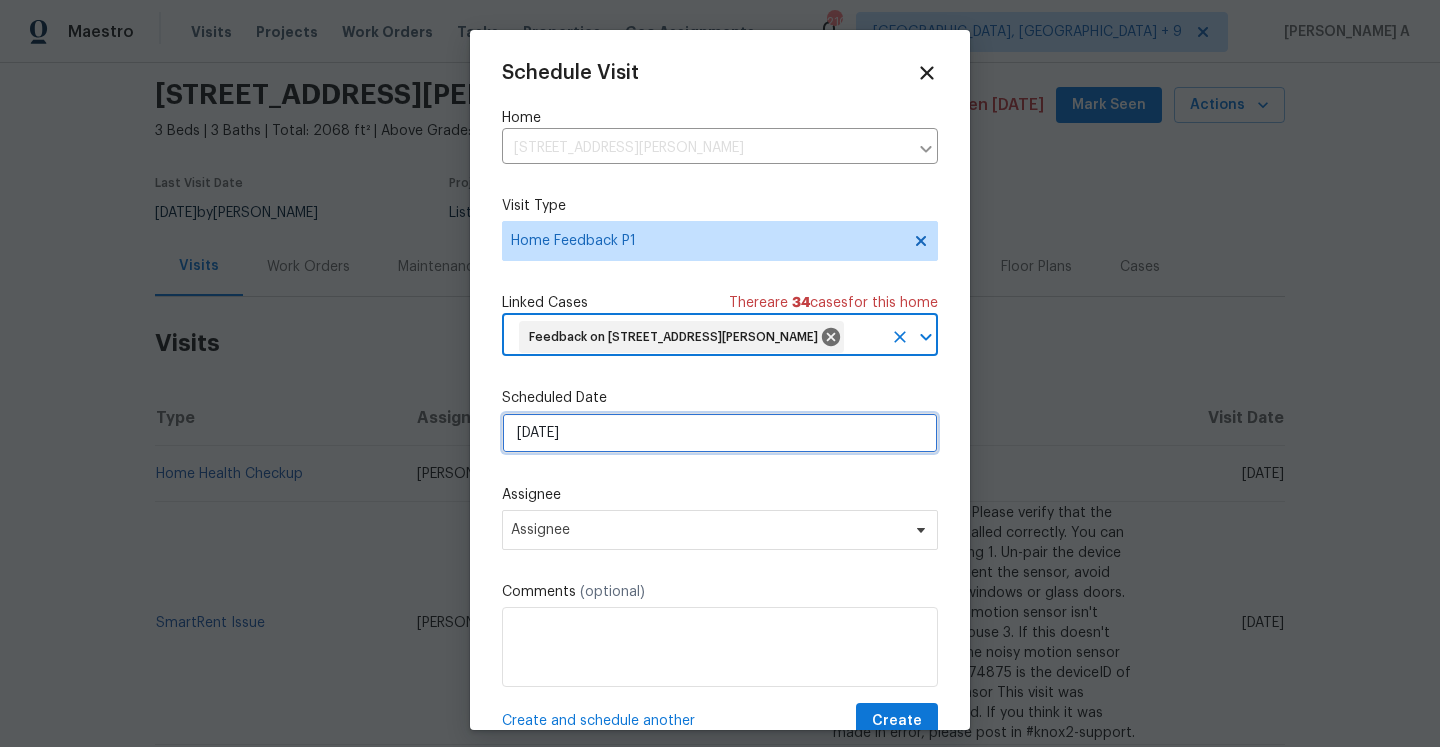 click on "[DATE]" at bounding box center (720, 433) 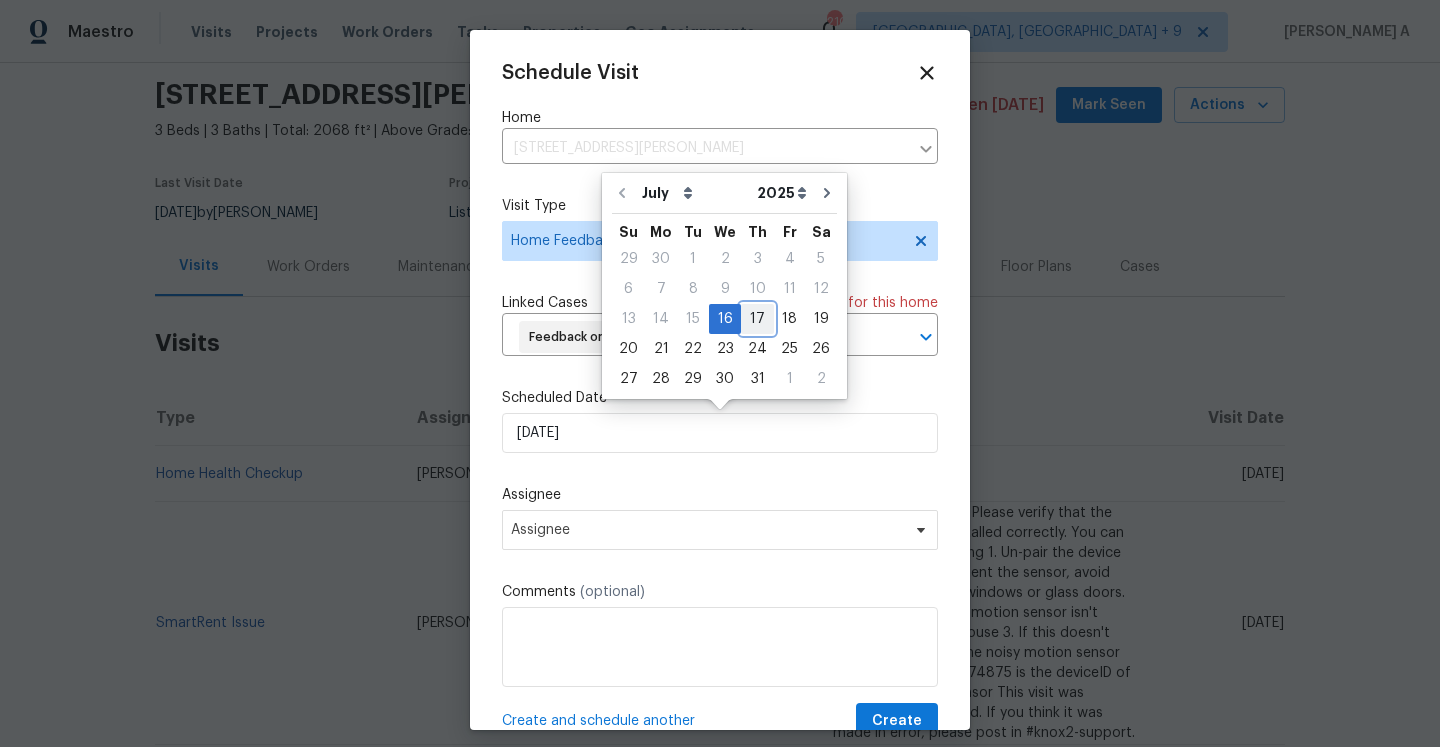 click on "17" at bounding box center (757, 319) 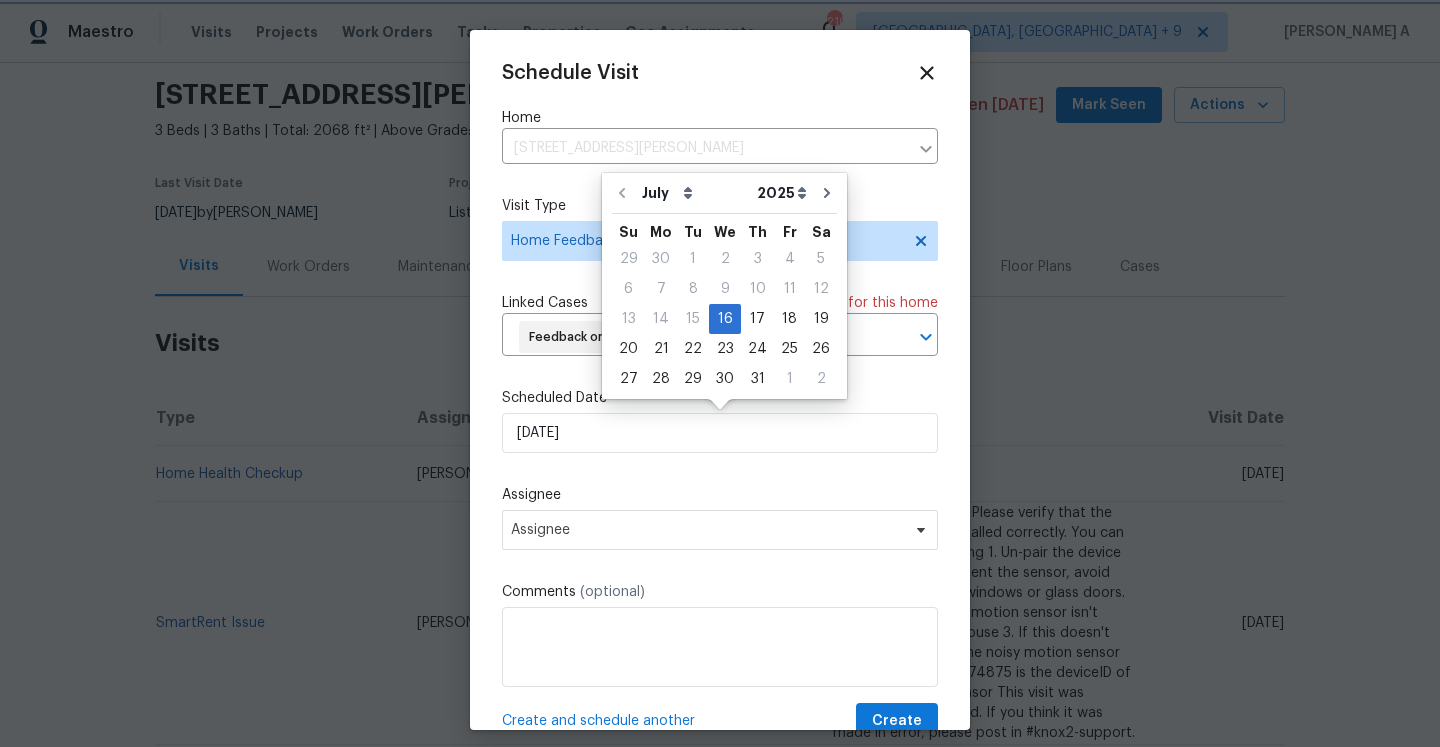 type on "[DATE]" 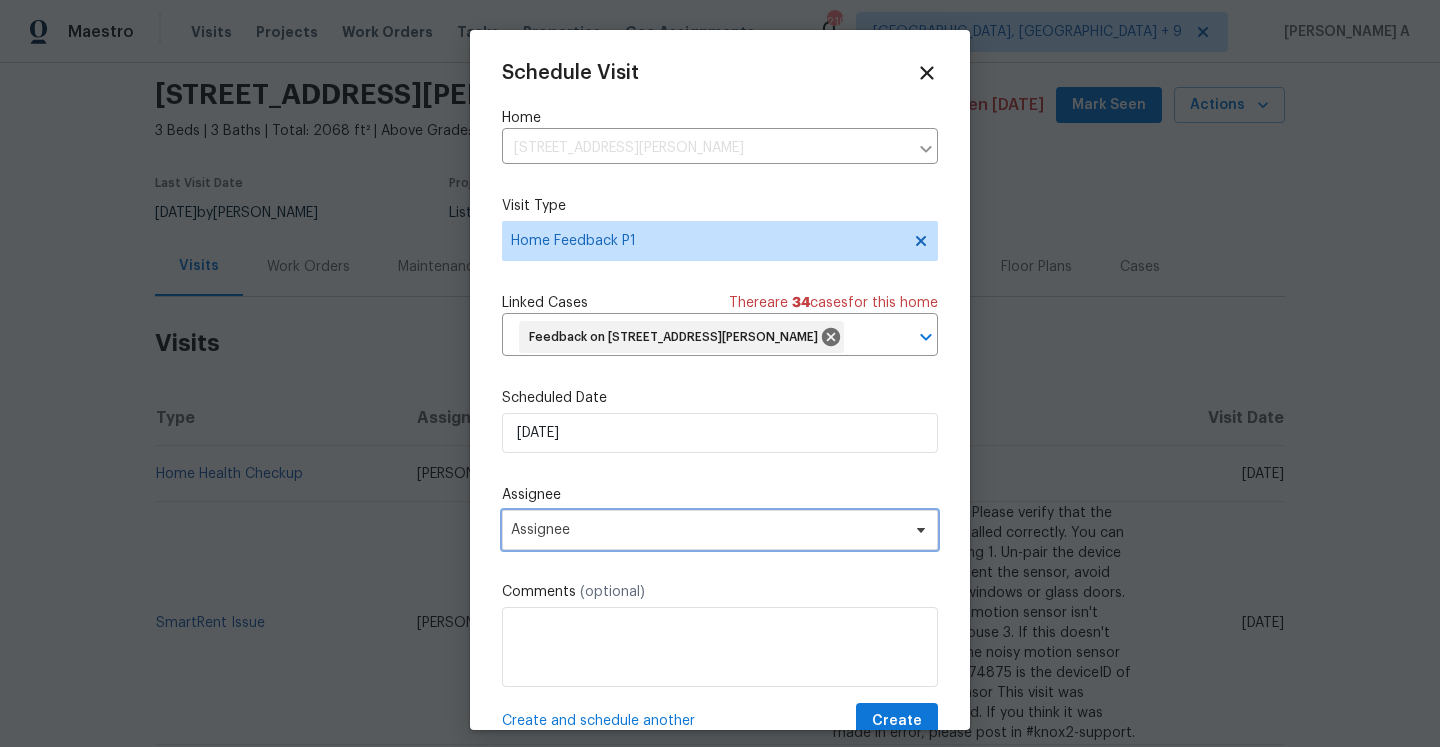 click on "Assignee" at bounding box center (707, 530) 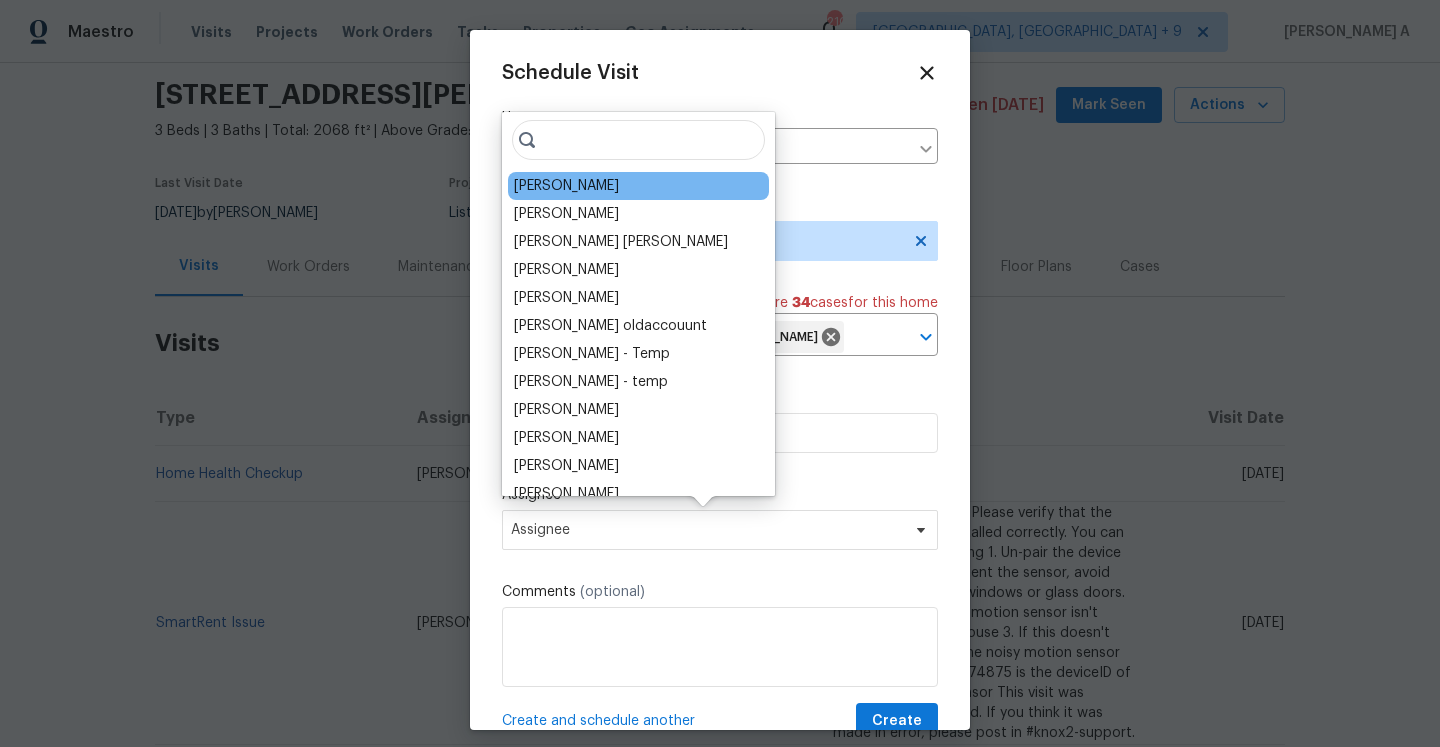 click on "[PERSON_NAME]" at bounding box center (566, 186) 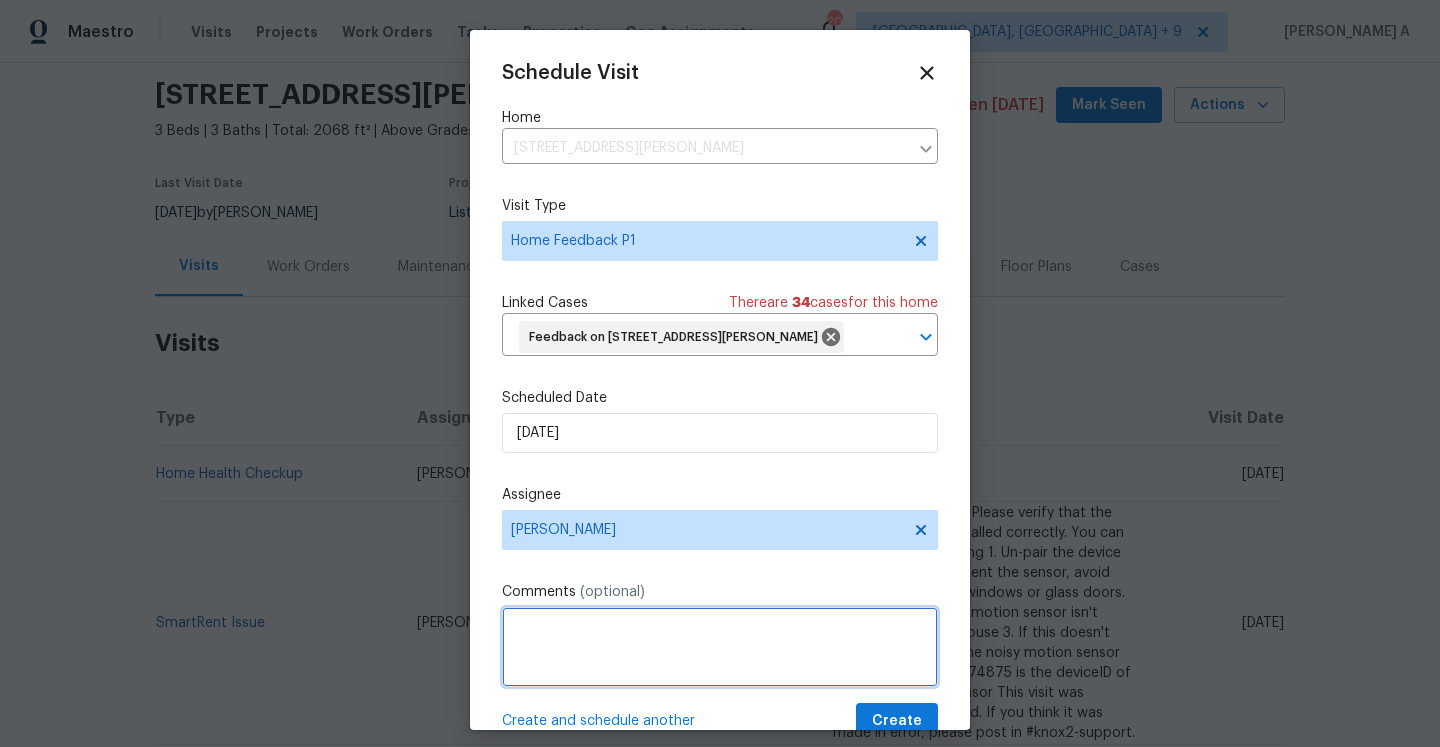 click at bounding box center [720, 647] 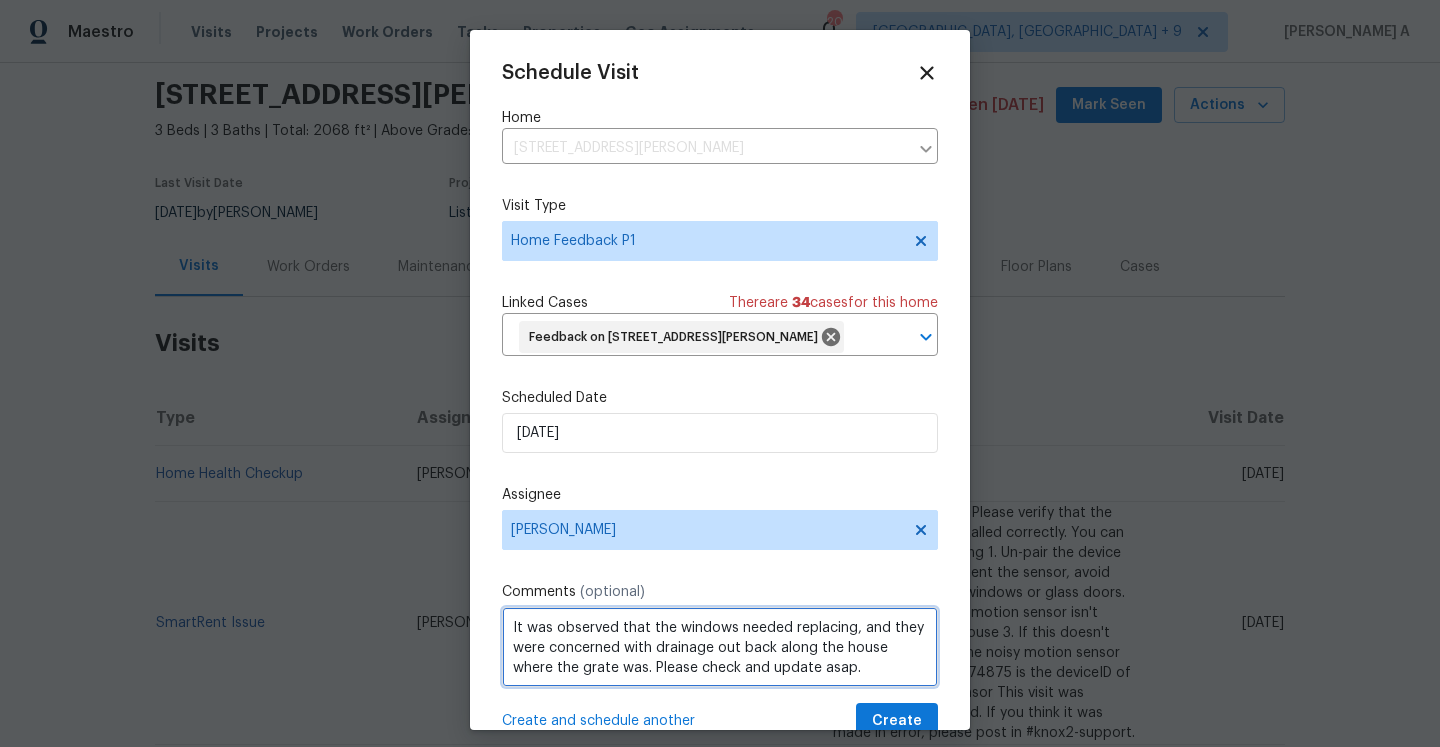 type on "It was observed that the windows needed replacing, and they were concerned with drainage out back along the house where the grate was. Please check and update asap." 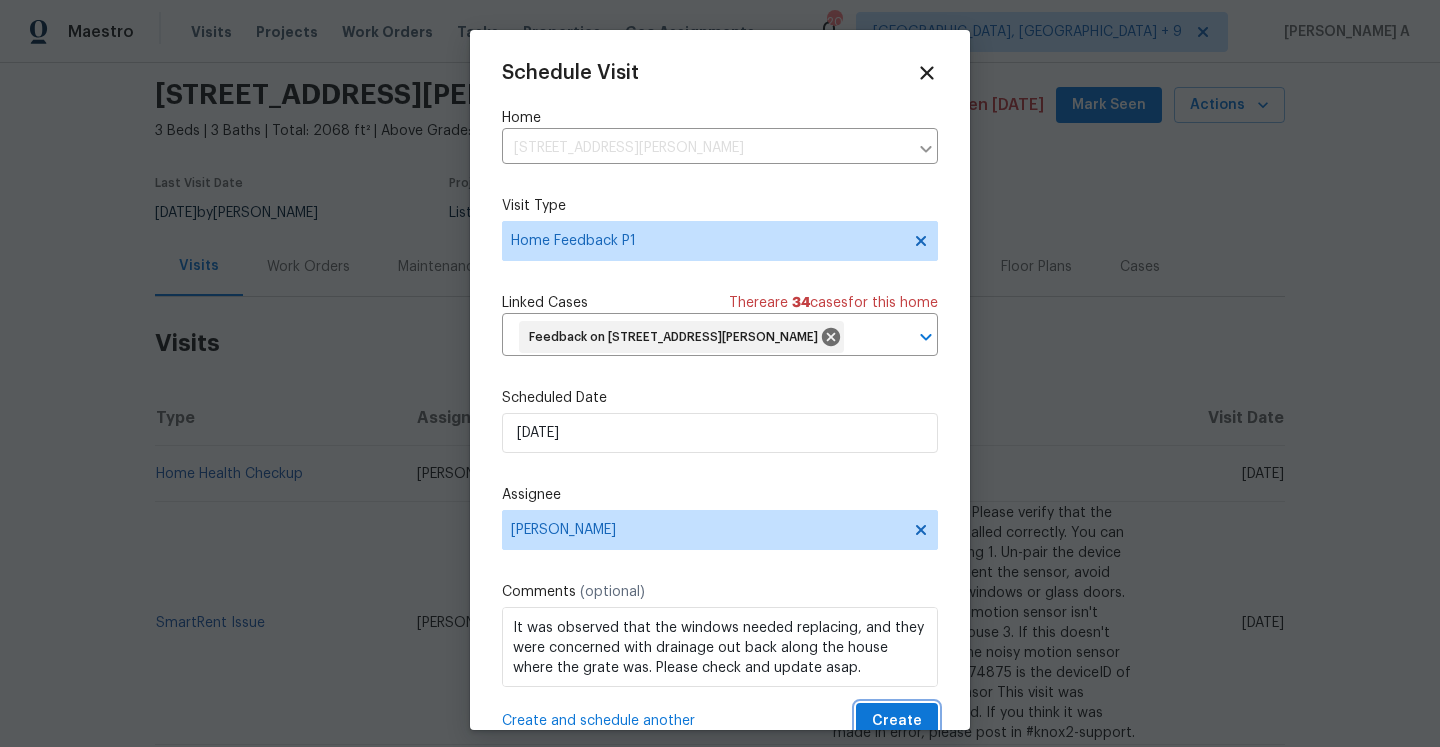 click on "Create" at bounding box center (897, 721) 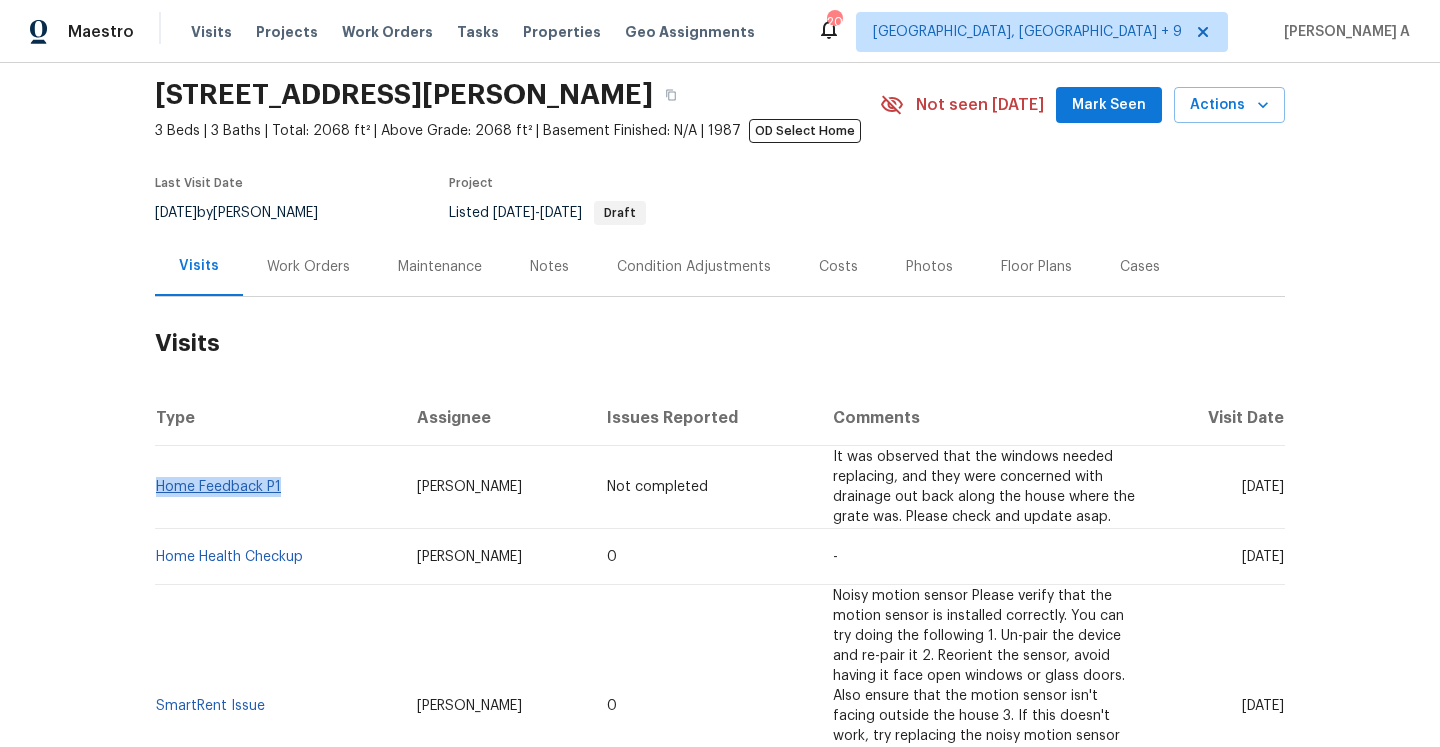 drag, startPoint x: 296, startPoint y: 481, endPoint x: 156, endPoint y: 479, distance: 140.01428 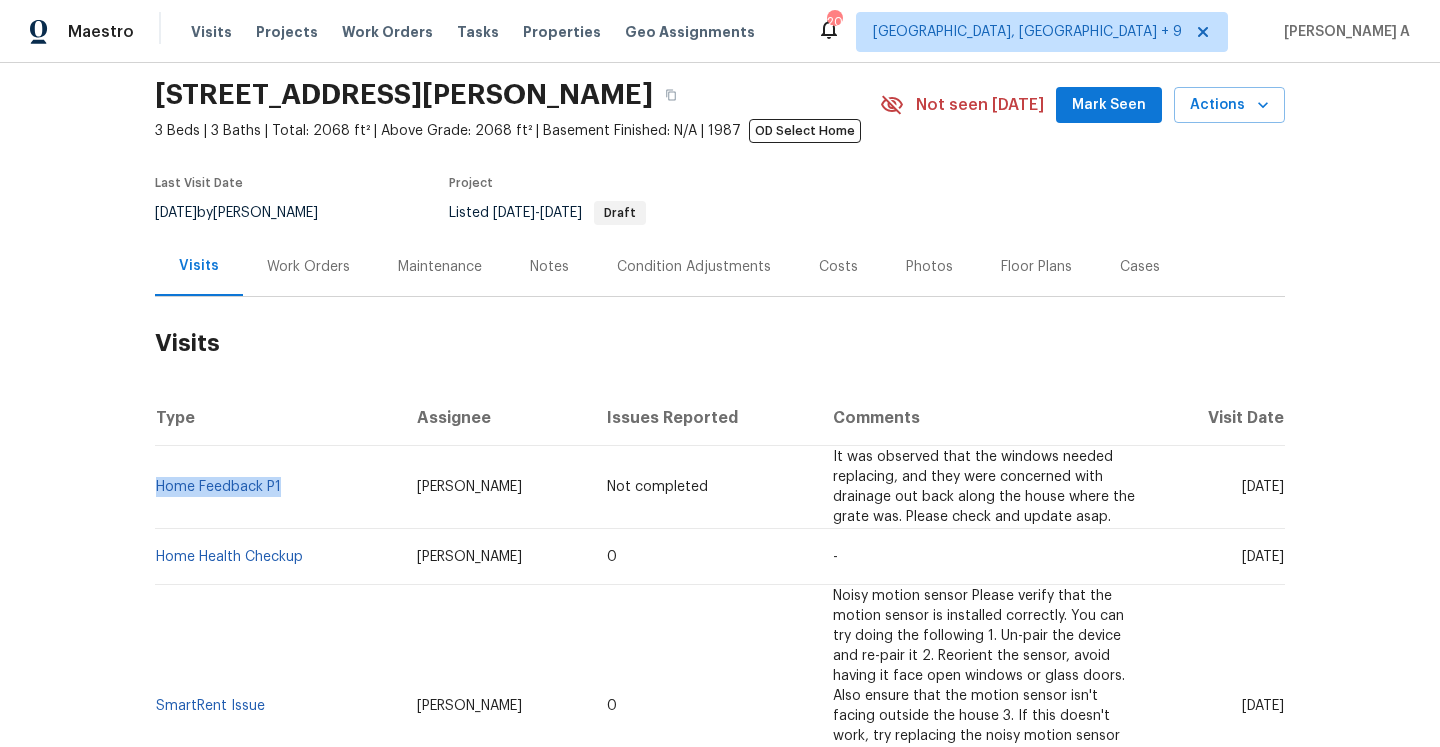 copy on "Home Feedback P1" 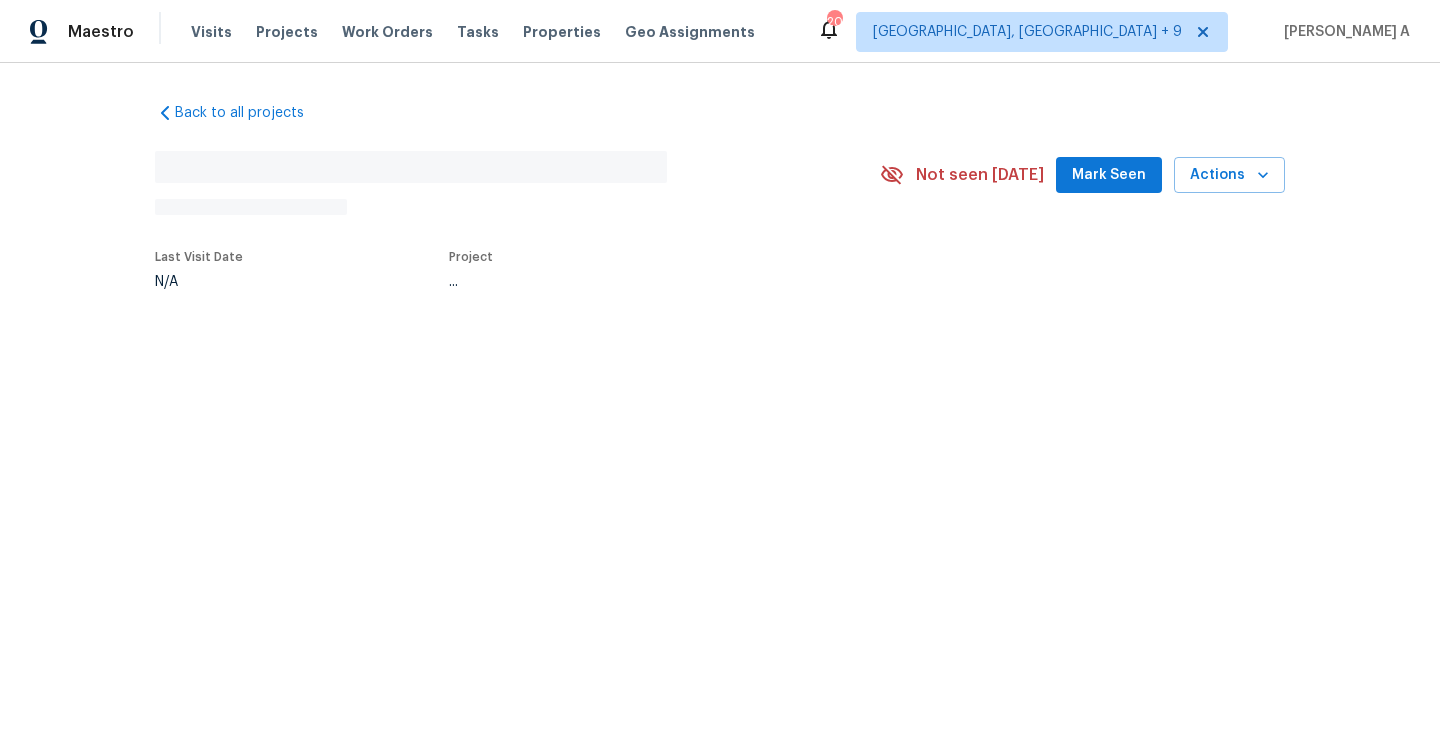 scroll, scrollTop: 0, scrollLeft: 0, axis: both 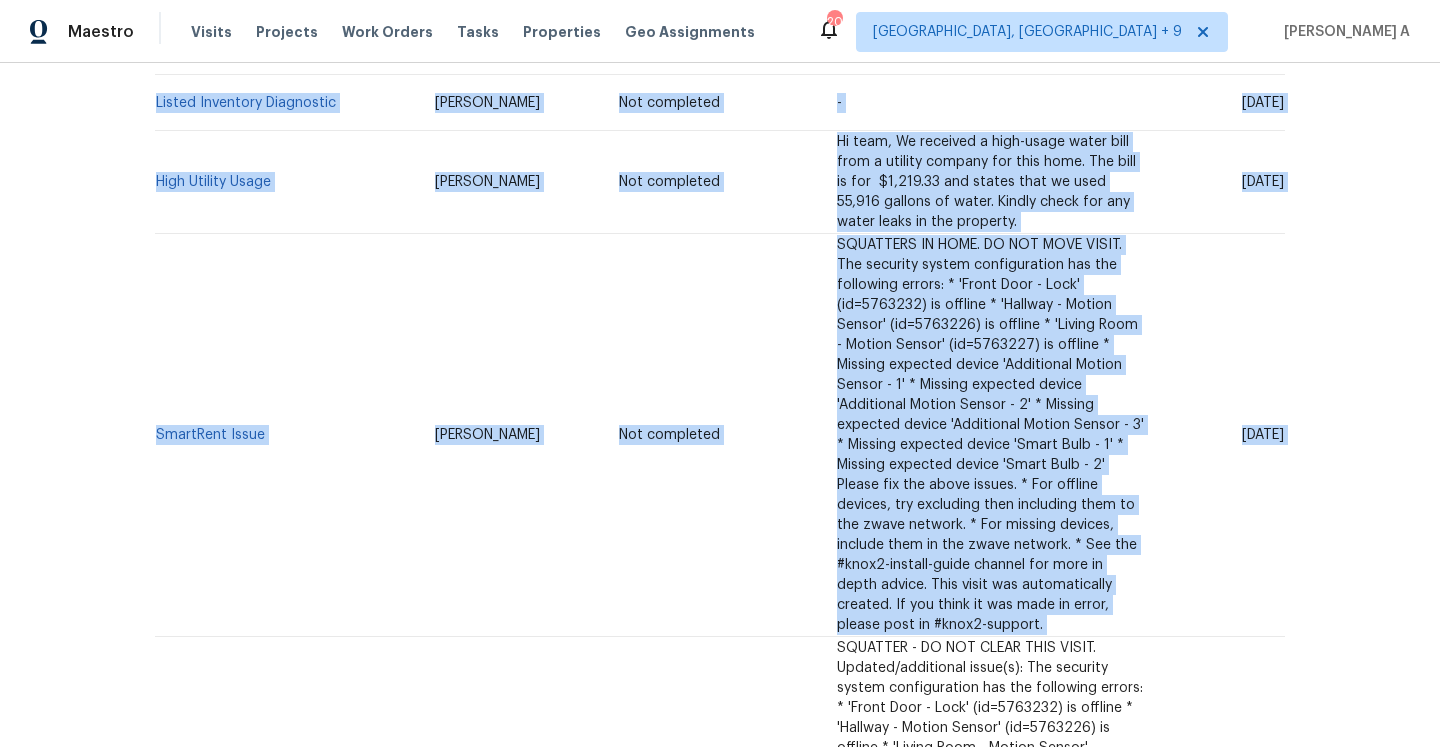 drag, startPoint x: 281, startPoint y: 587, endPoint x: 152, endPoint y: 587, distance: 129 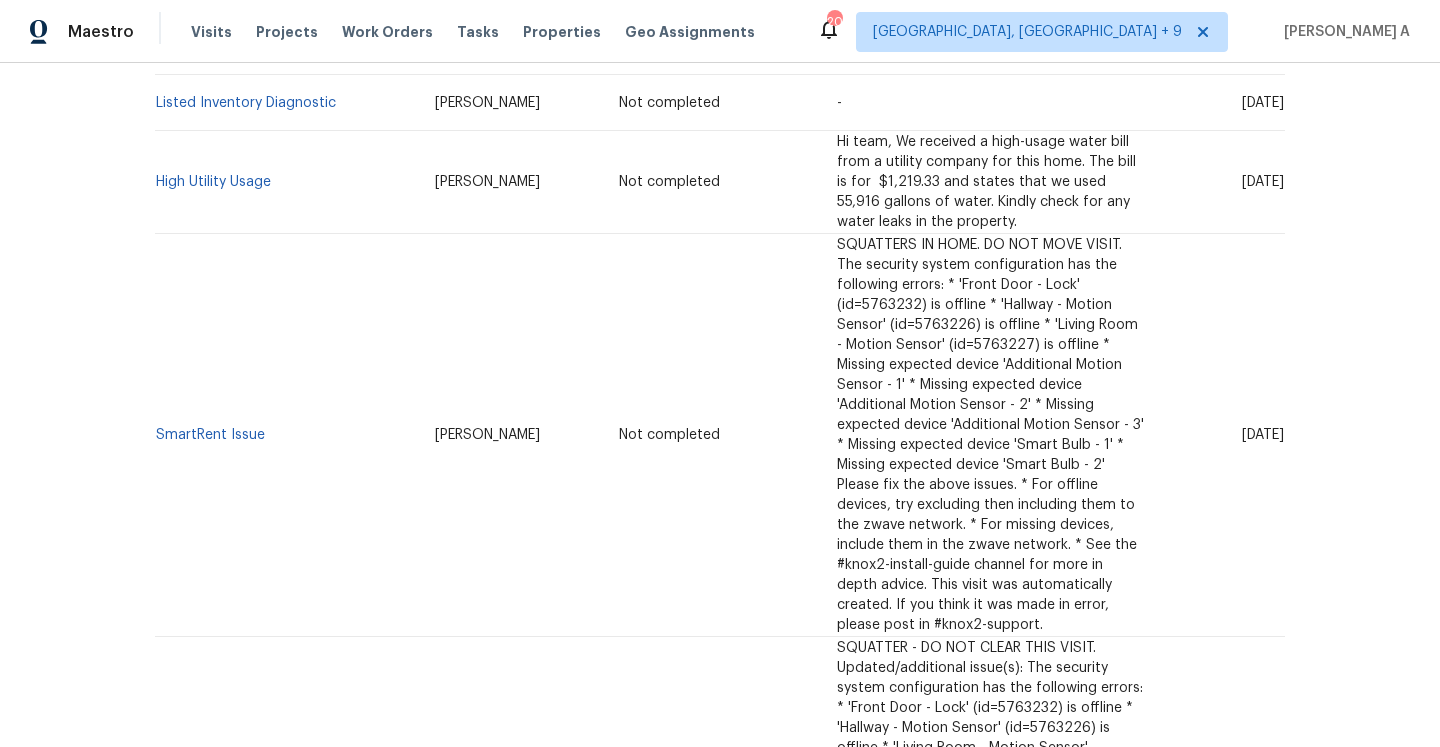 drag, startPoint x: 285, startPoint y: 594, endPoint x: 159, endPoint y: 589, distance: 126.09917 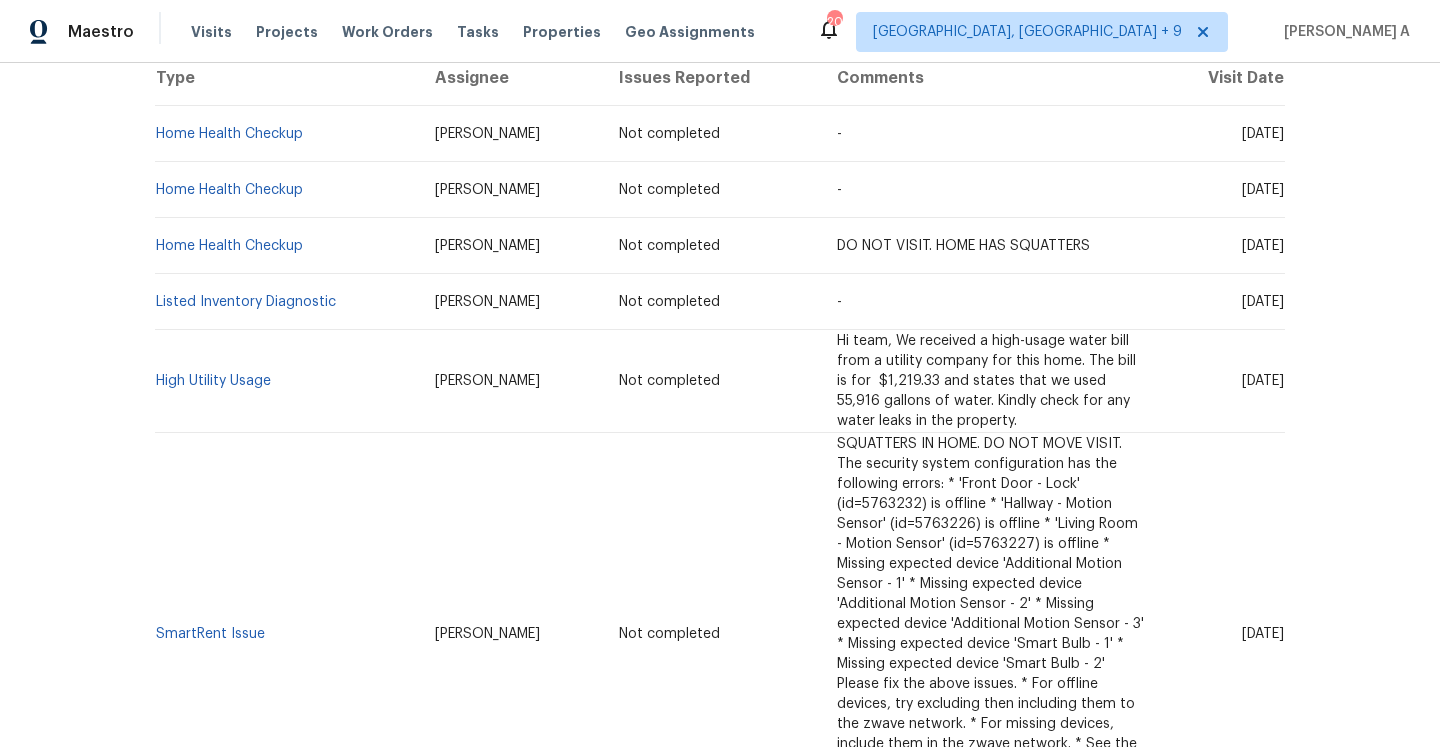 scroll, scrollTop: 0, scrollLeft: 0, axis: both 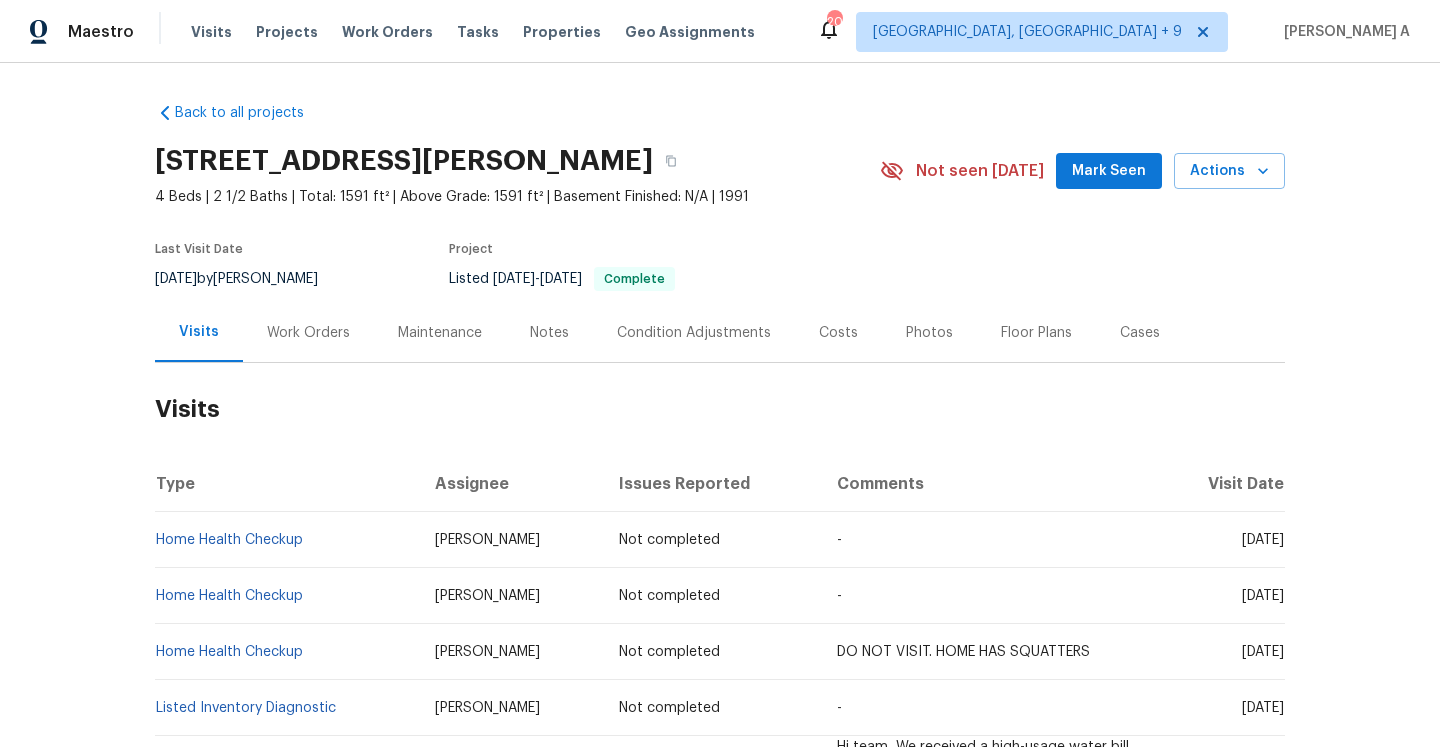 click on "Work Orders" at bounding box center [308, 332] 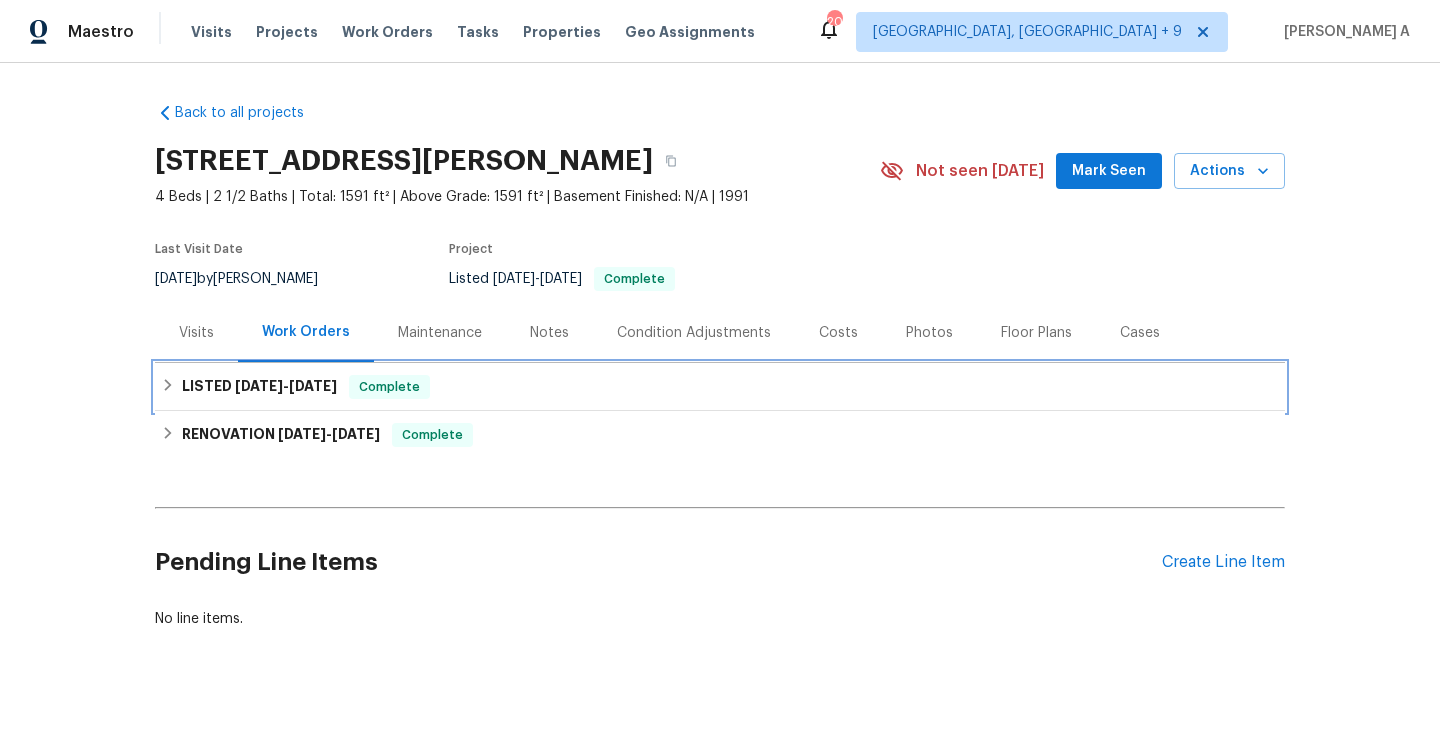 click on "LISTED   1/30/25  -  1/31/25 Complete" at bounding box center [720, 387] 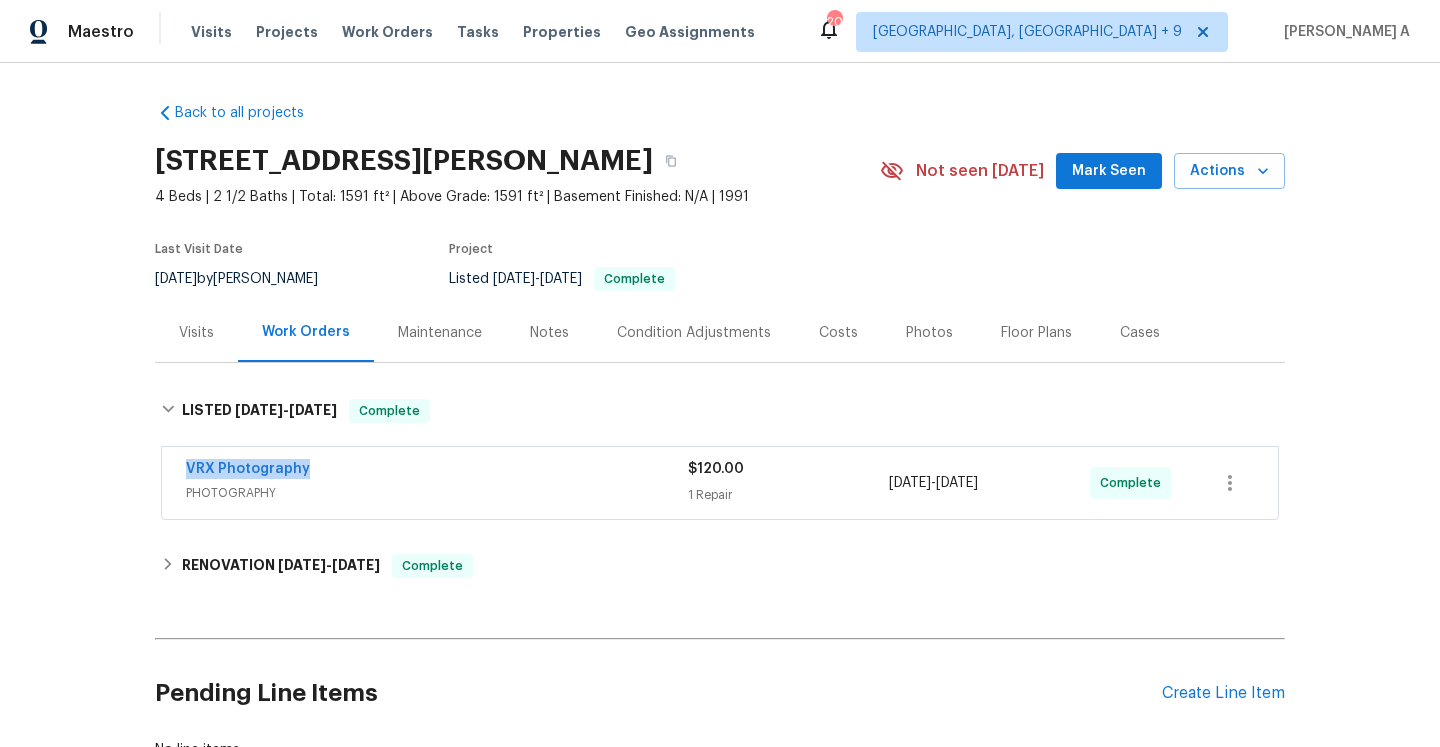 drag, startPoint x: 326, startPoint y: 472, endPoint x: 181, endPoint y: 473, distance: 145.00345 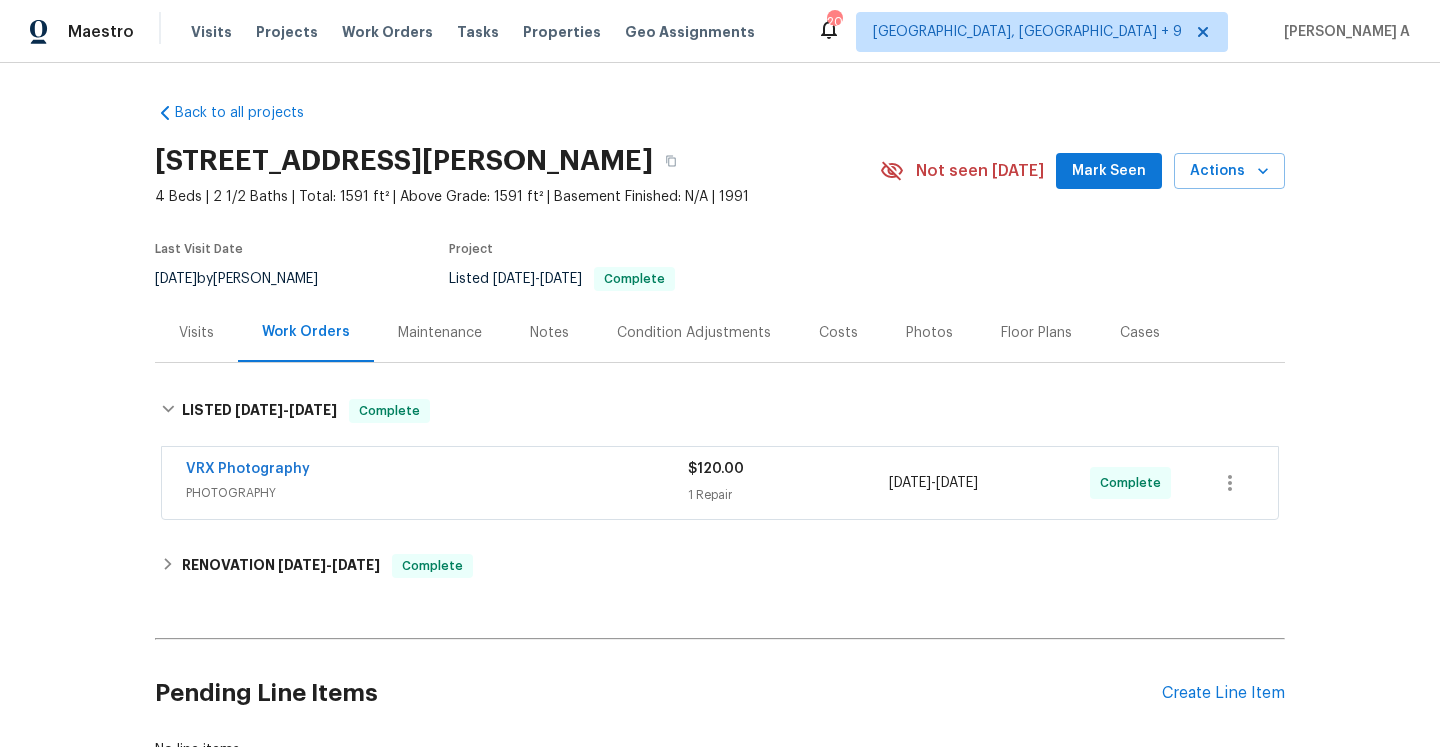 click on "PHOTOGRAPHY" at bounding box center (437, 493) 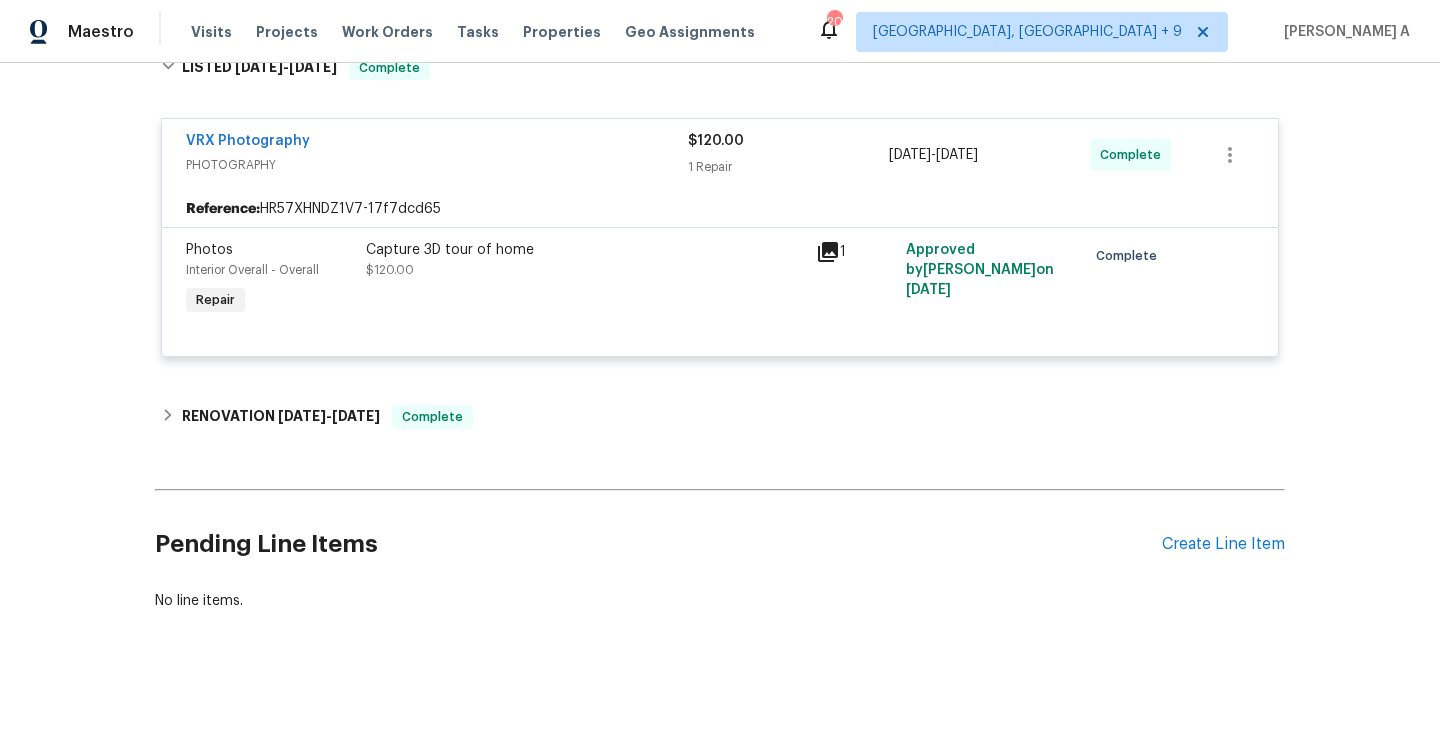 scroll, scrollTop: 266, scrollLeft: 0, axis: vertical 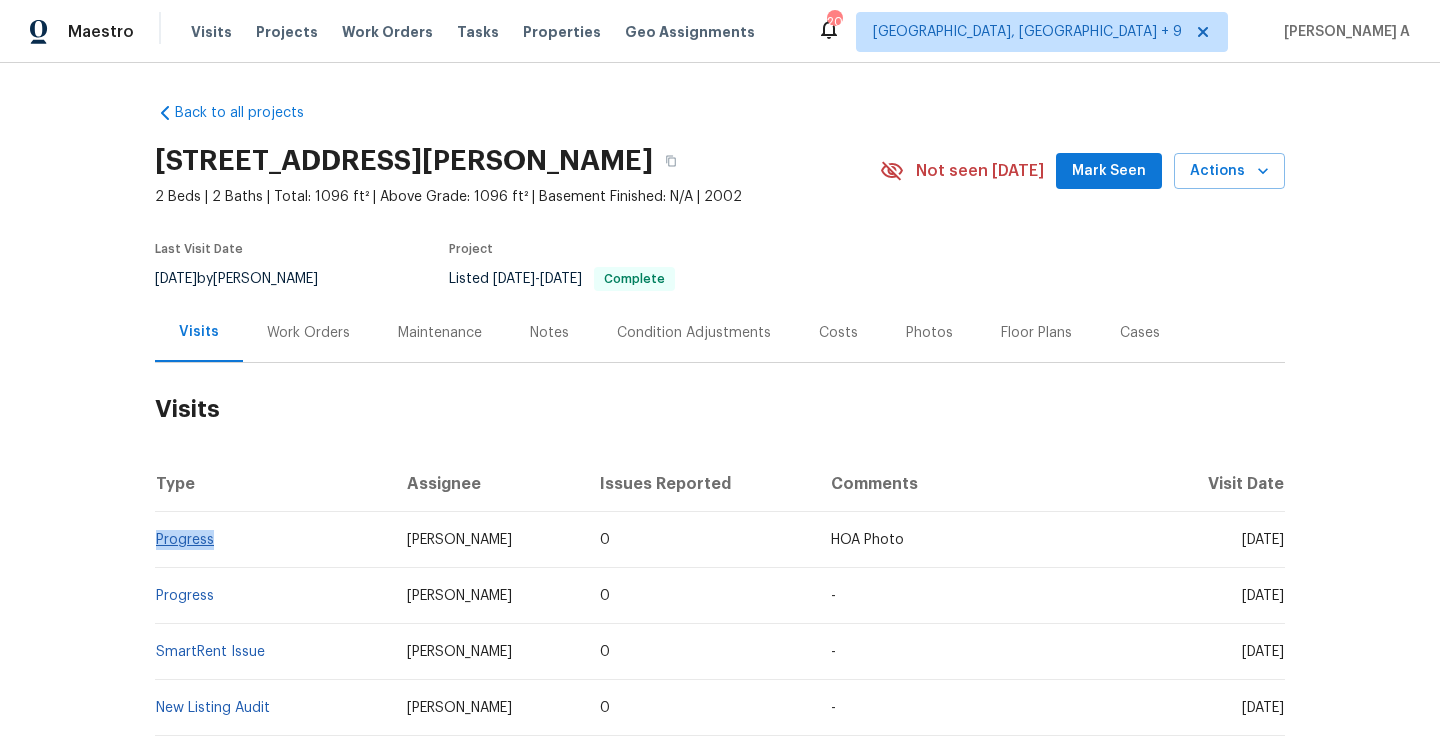 drag, startPoint x: 227, startPoint y: 540, endPoint x: 156, endPoint y: 539, distance: 71.00704 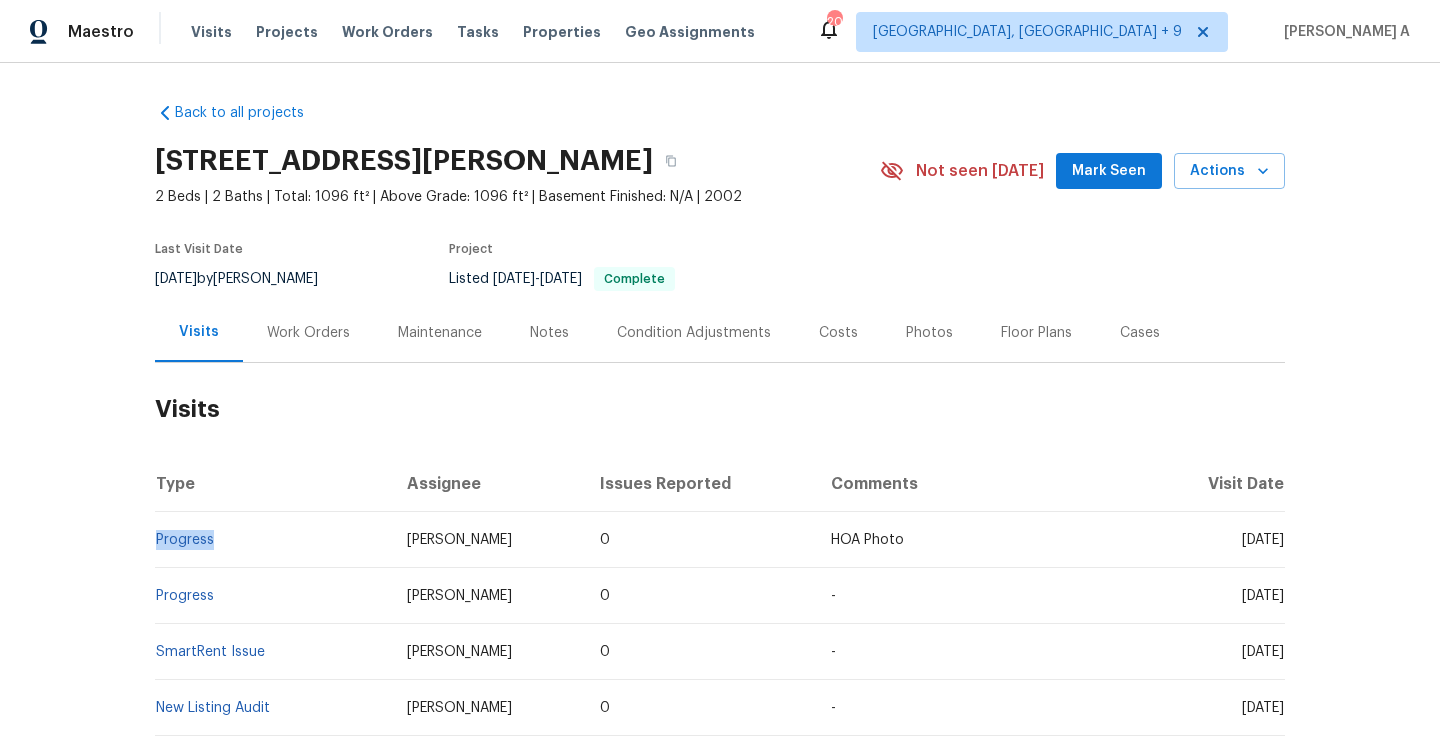 copy on "Progress" 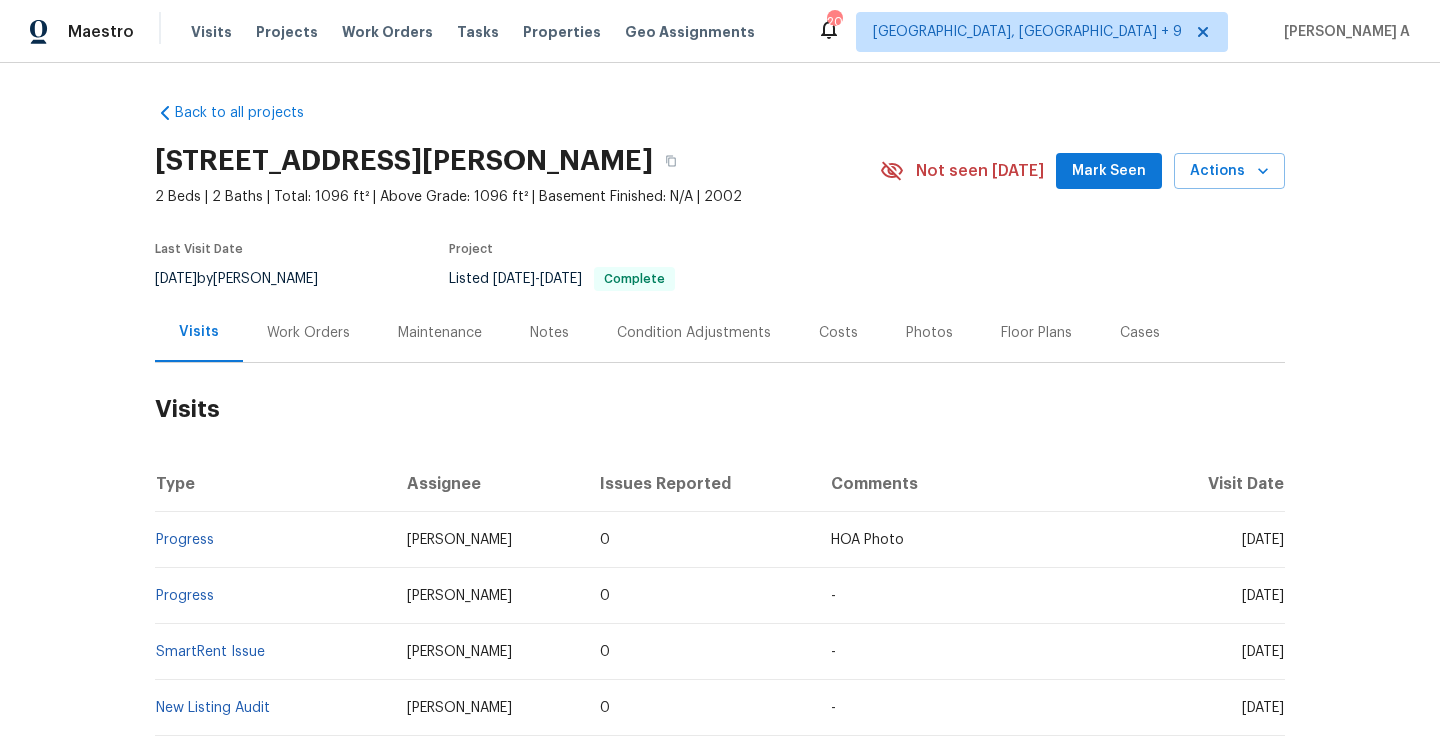 click on "Work Orders" at bounding box center (308, 332) 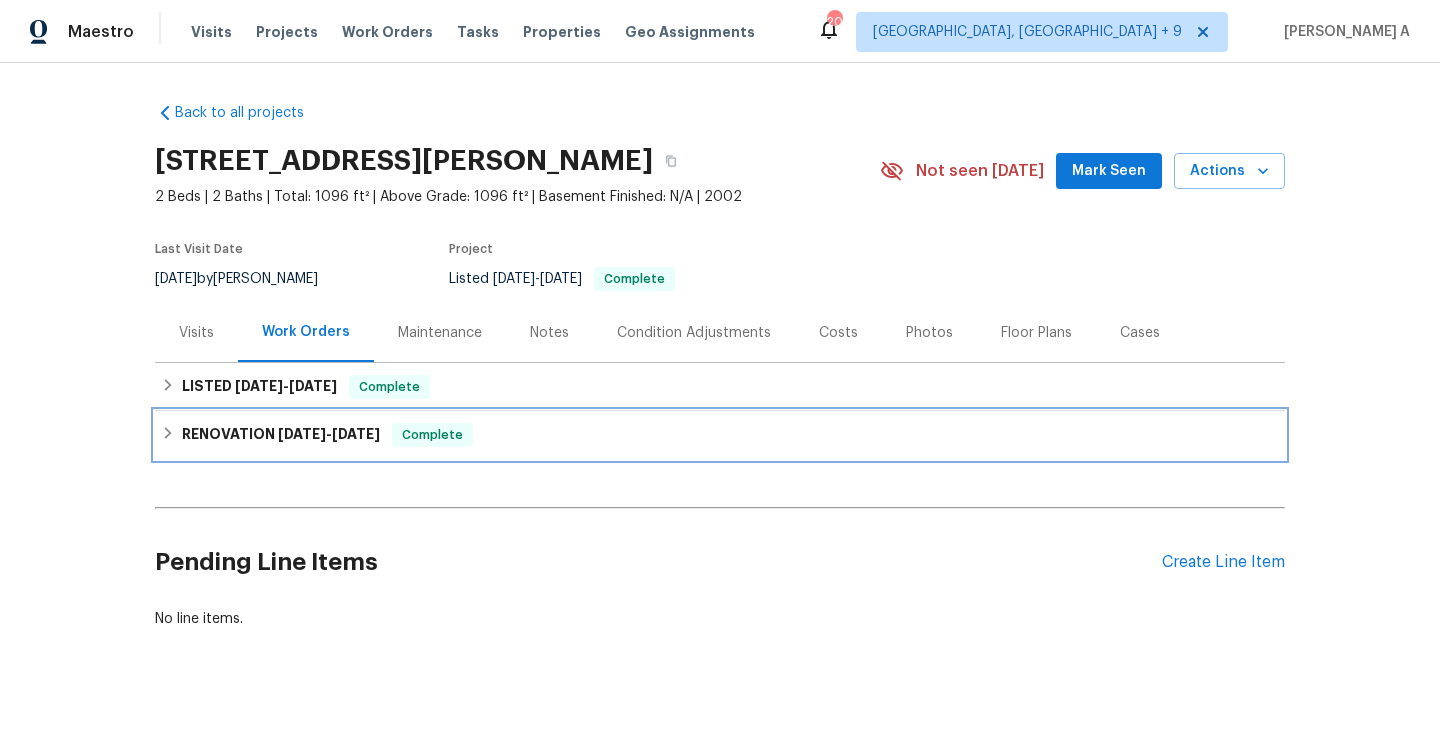 click on "RENOVATION   6/10/25  -  6/19/25 Complete" at bounding box center [720, 435] 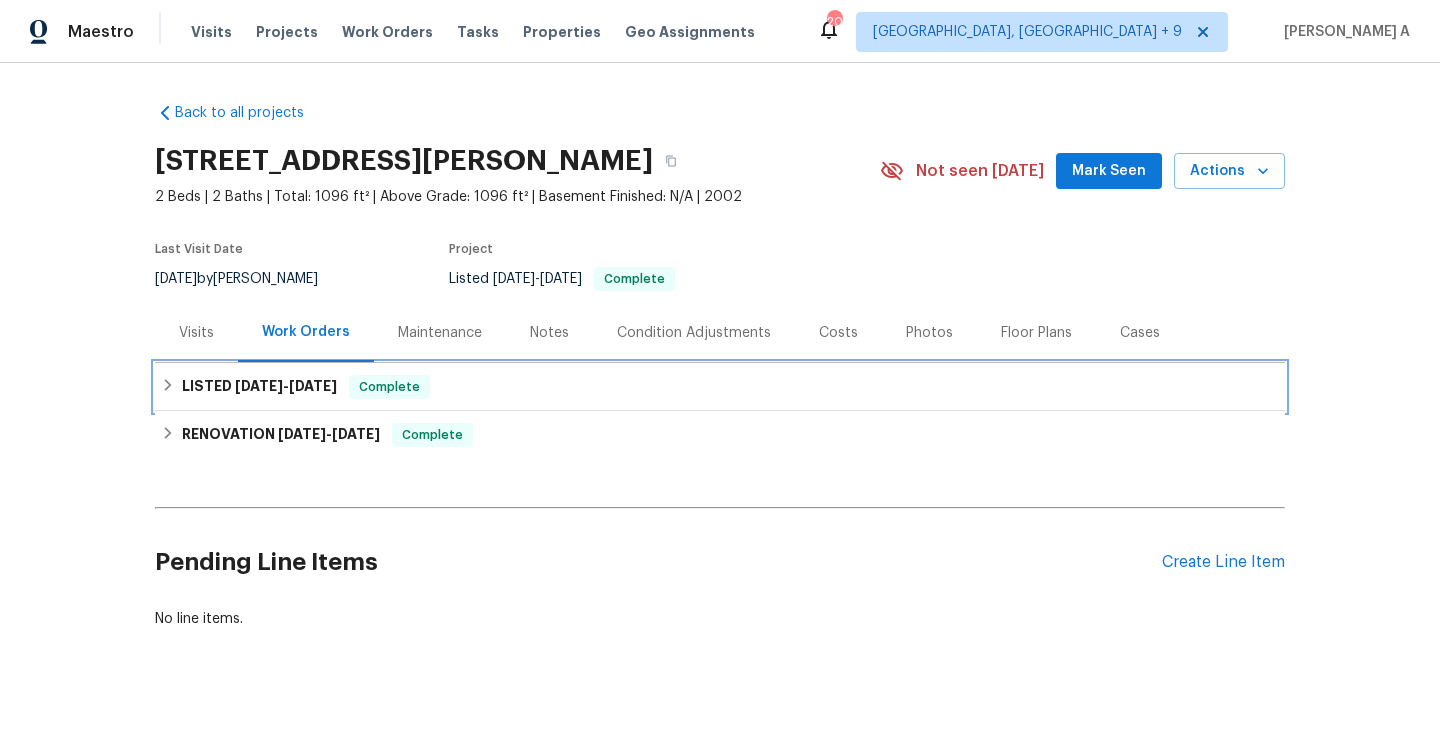 click on "6/18/25" at bounding box center (313, 386) 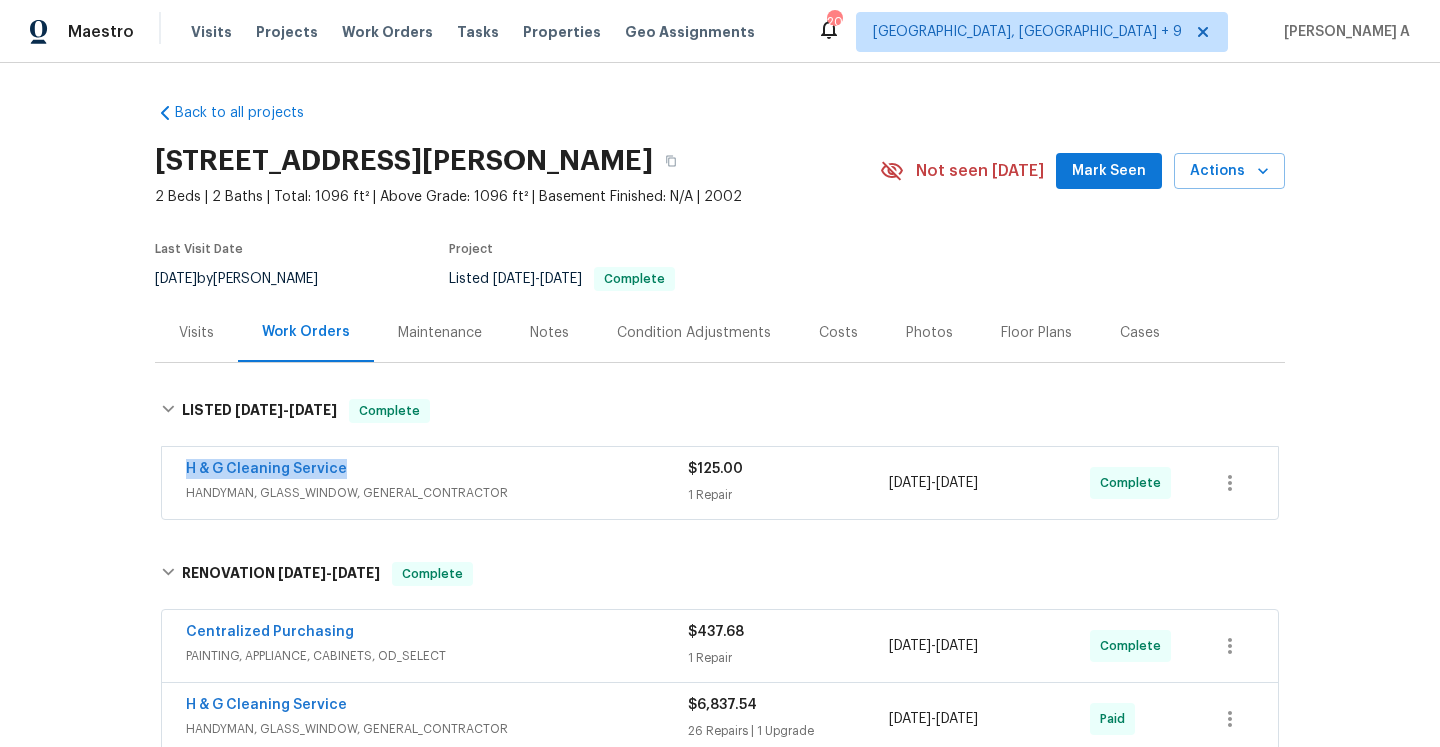 drag, startPoint x: 183, startPoint y: 469, endPoint x: 361, endPoint y: 471, distance: 178.01123 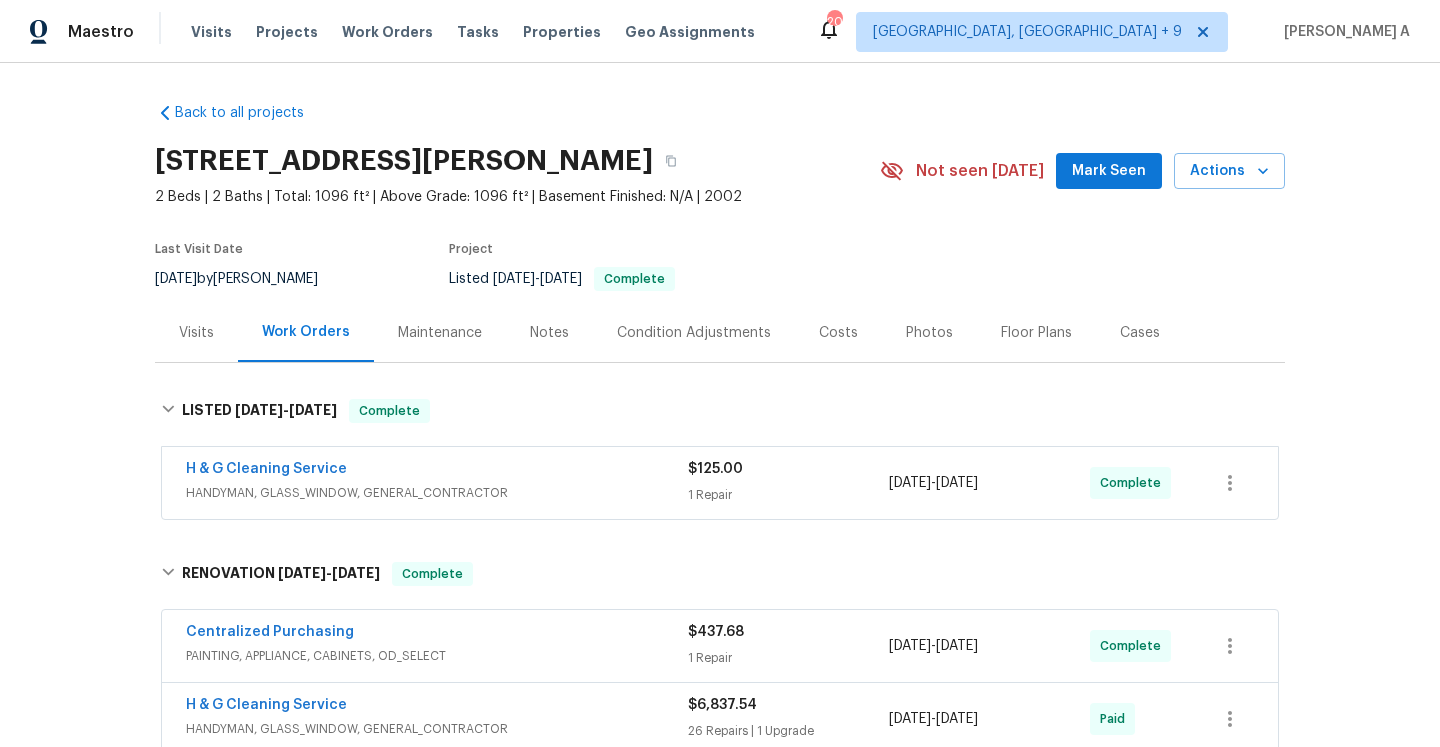 click on "H & G Cleaning Service" at bounding box center (437, 471) 